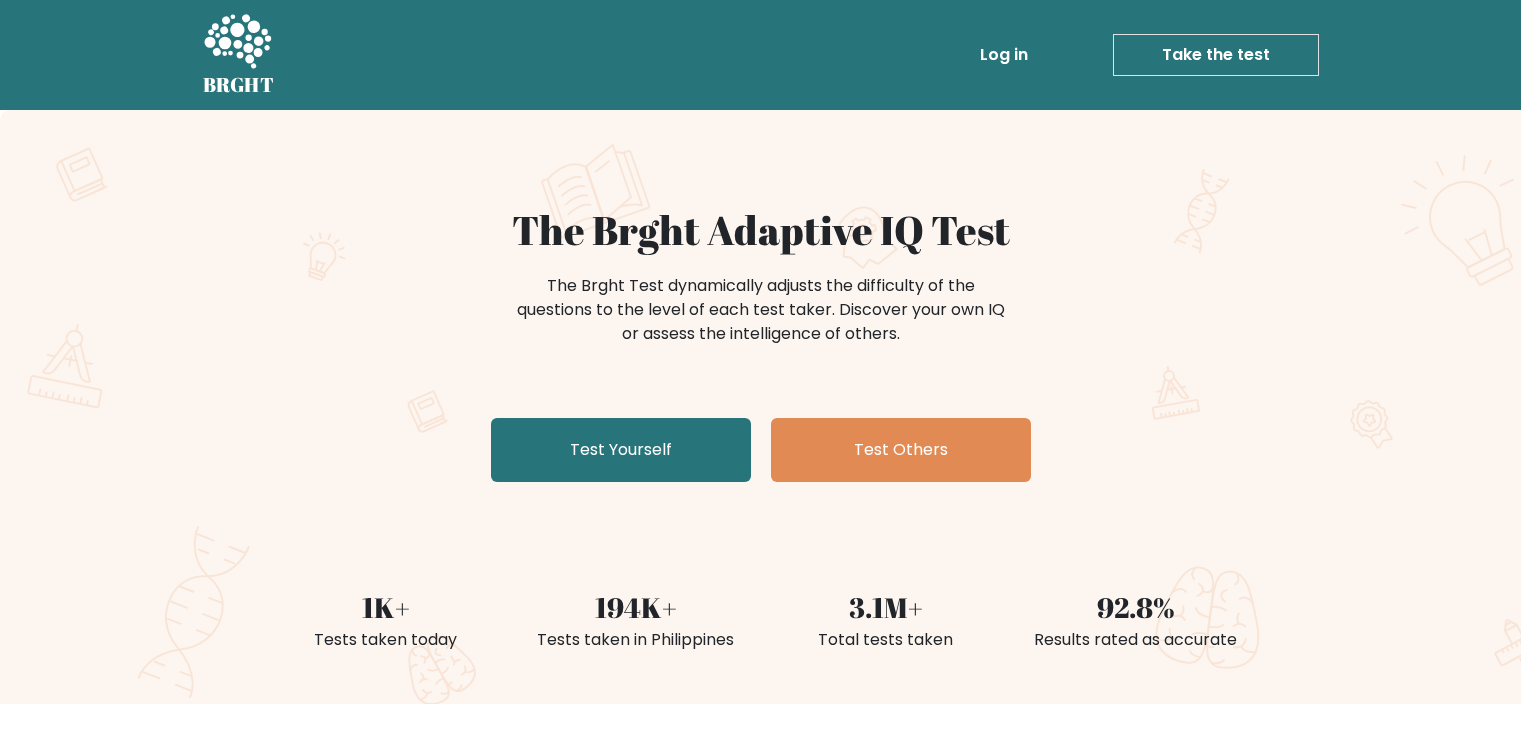 scroll, scrollTop: 0, scrollLeft: 0, axis: both 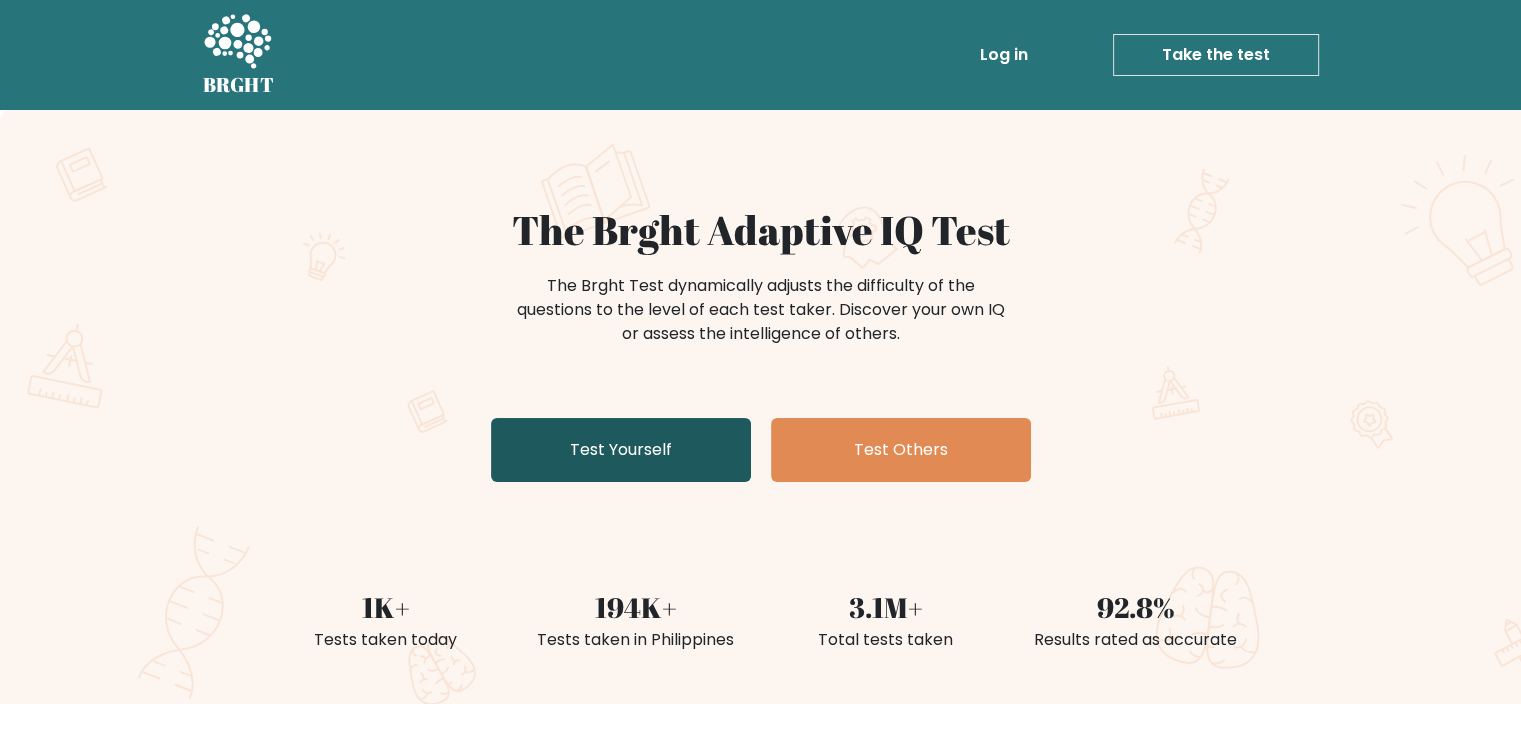 click on "Test Yourself" at bounding box center (621, 450) 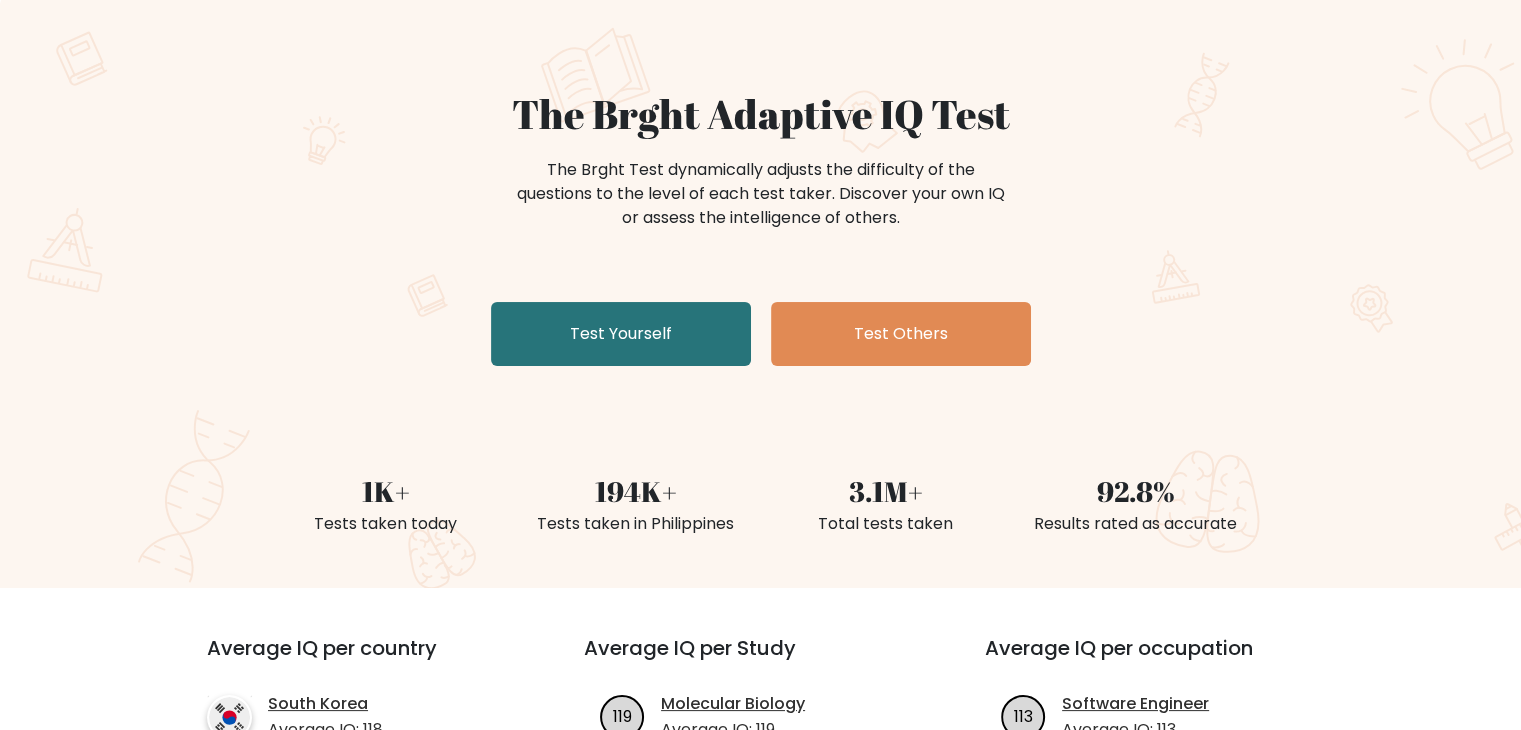 scroll, scrollTop: 80, scrollLeft: 0, axis: vertical 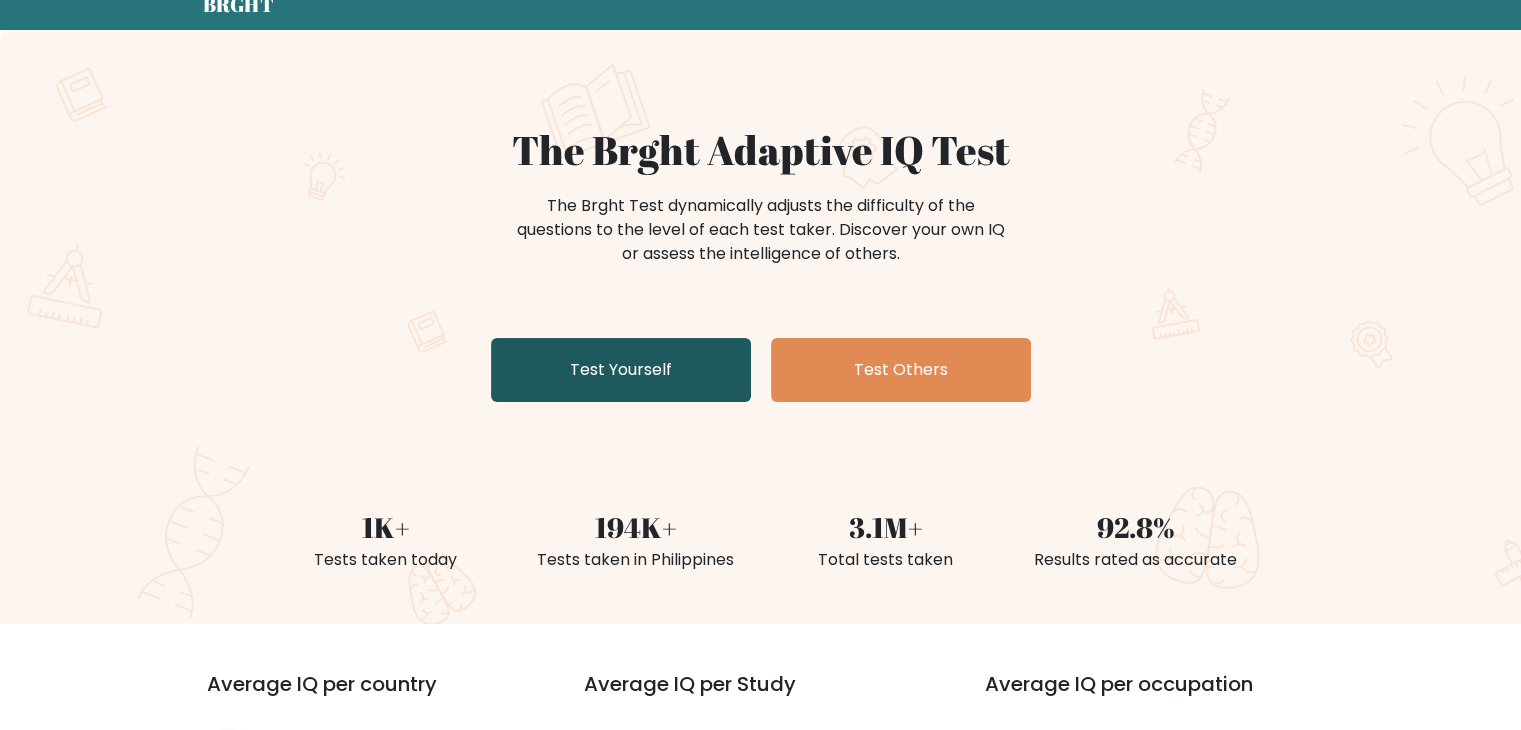 click on "Test Yourself" at bounding box center [621, 370] 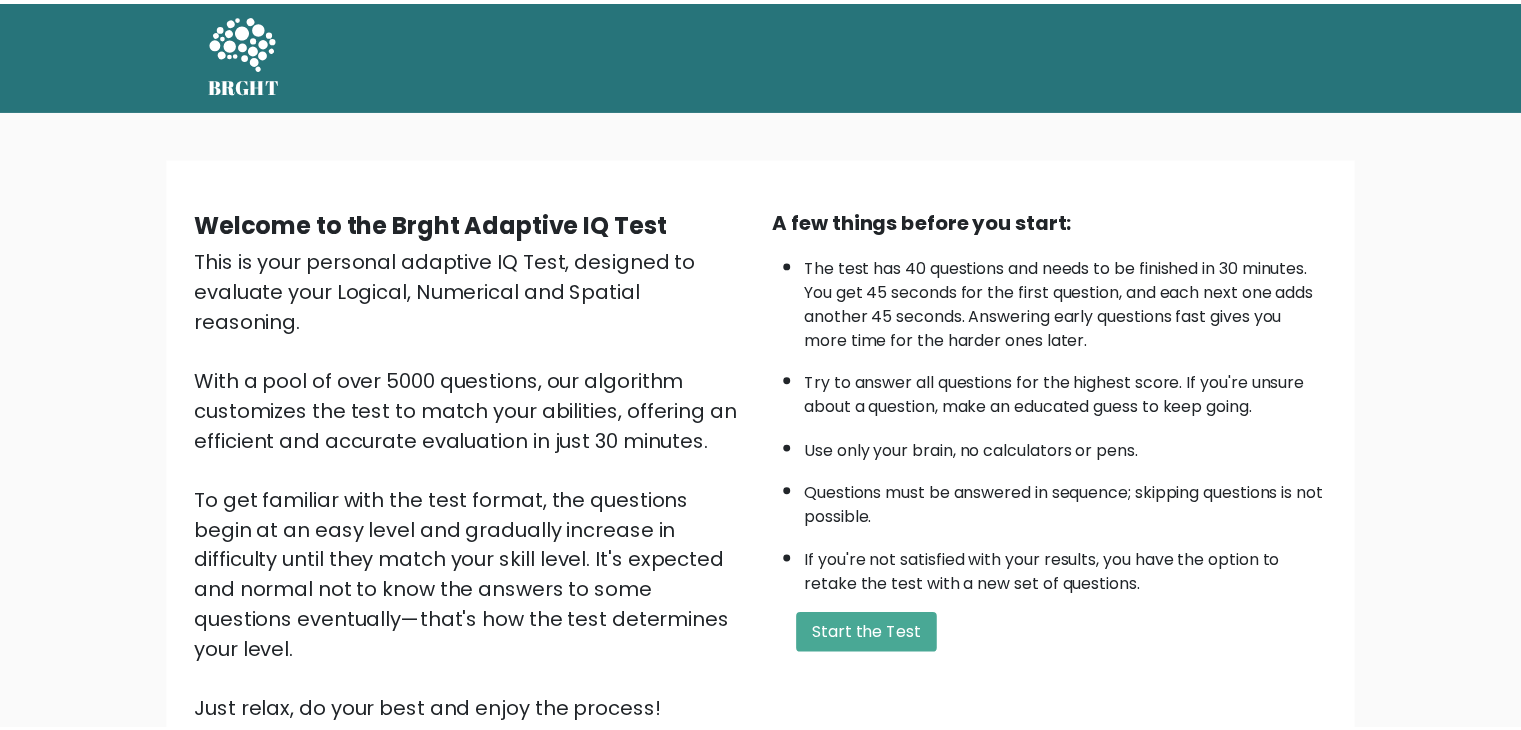 scroll, scrollTop: 0, scrollLeft: 0, axis: both 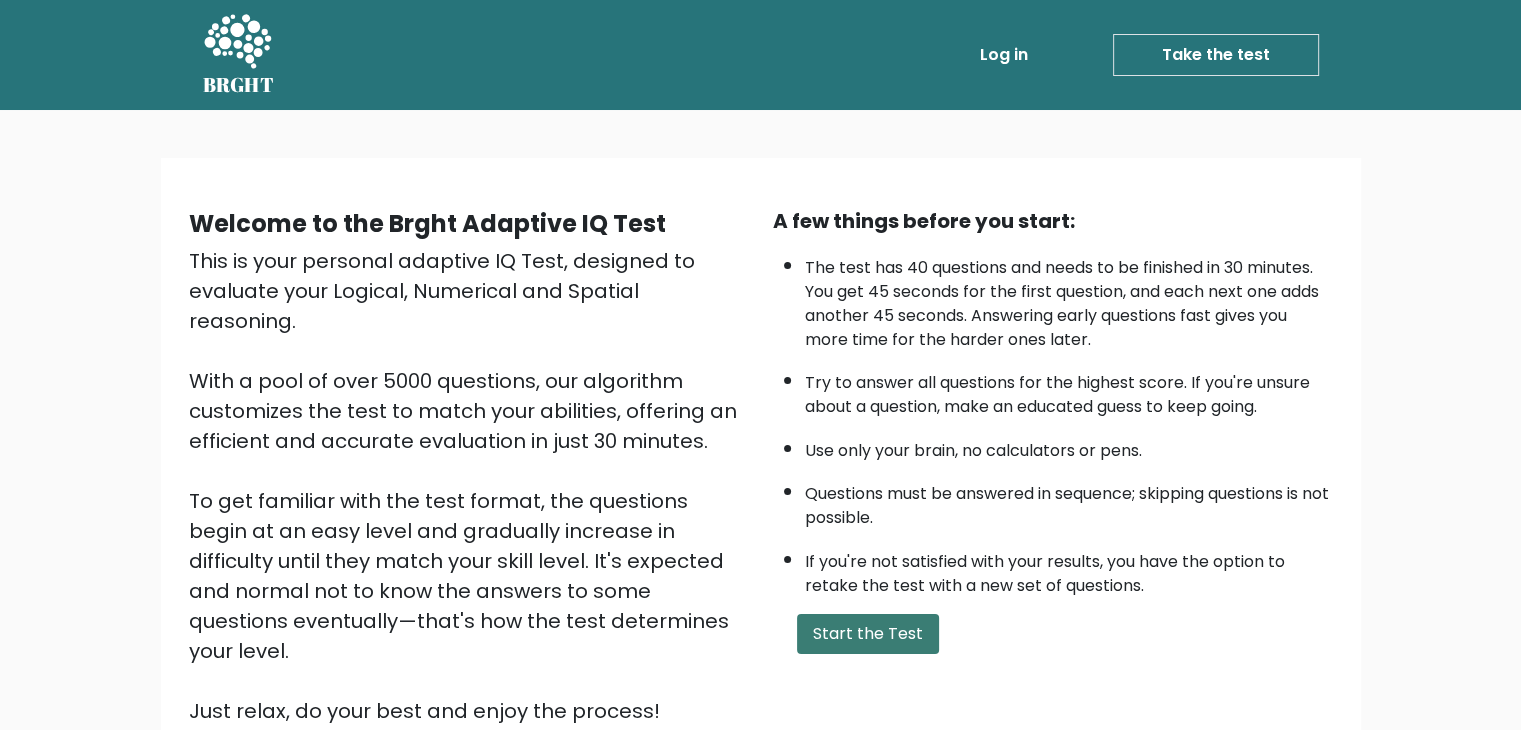 click on "Start the Test" at bounding box center [868, 634] 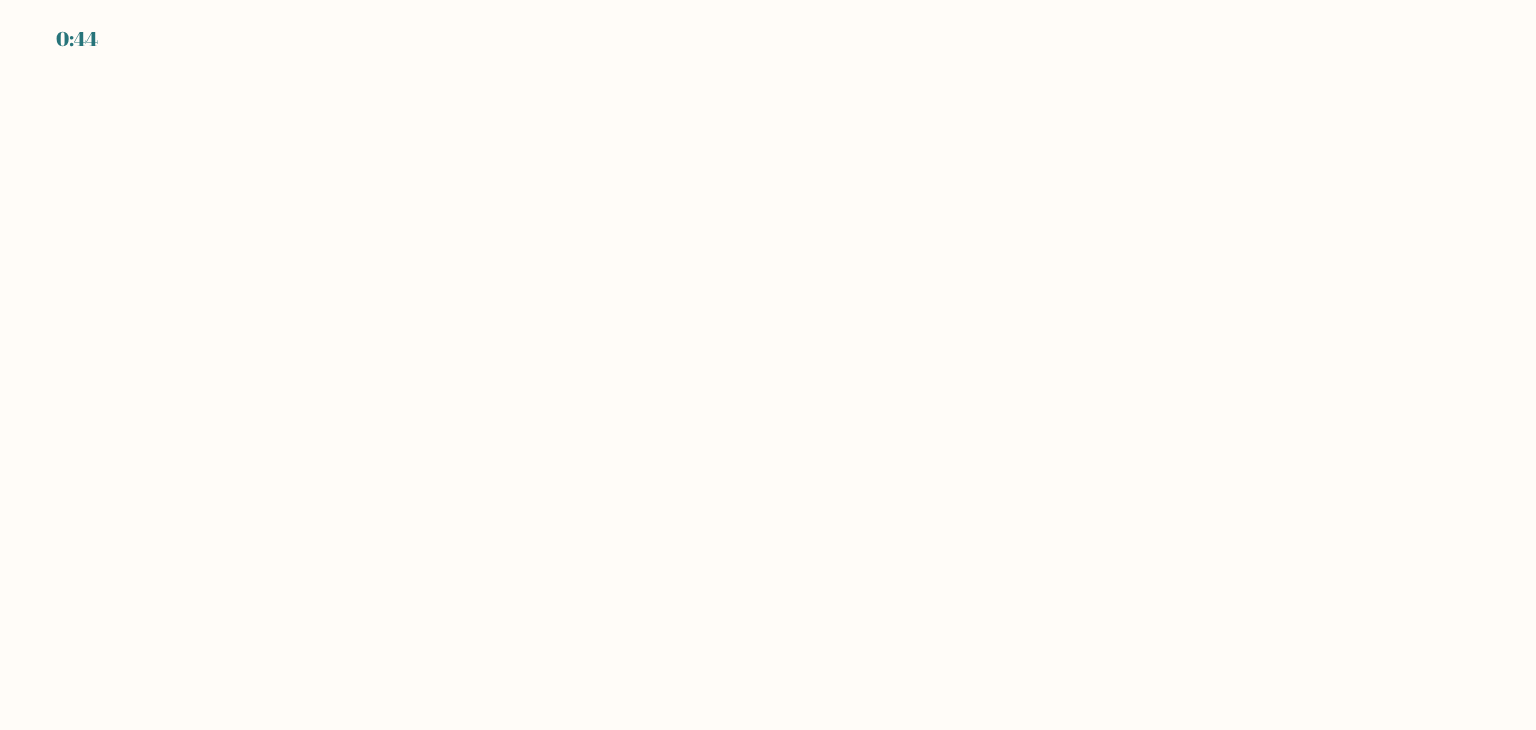 scroll, scrollTop: 0, scrollLeft: 0, axis: both 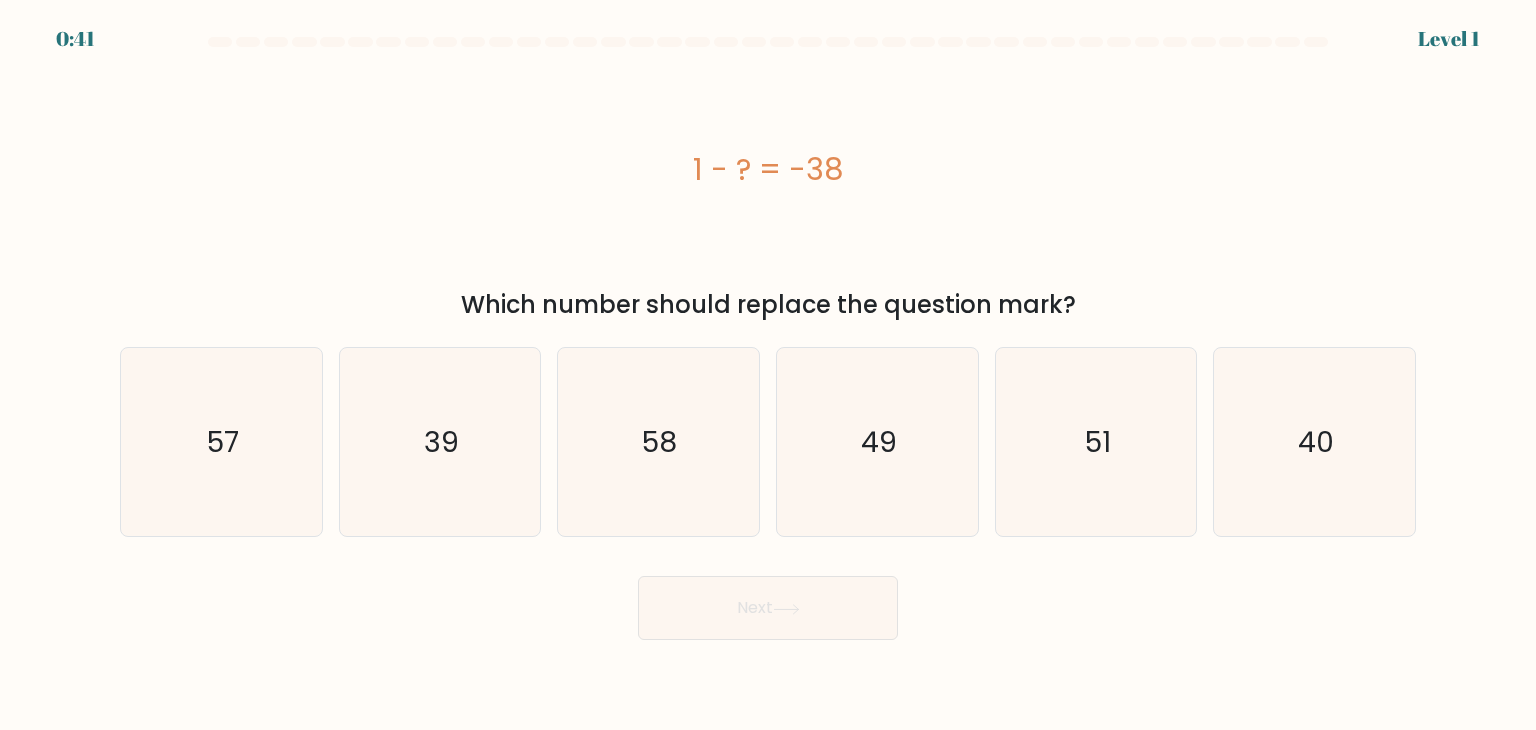 click on "Which number should replace the question mark?" at bounding box center (768, 305) 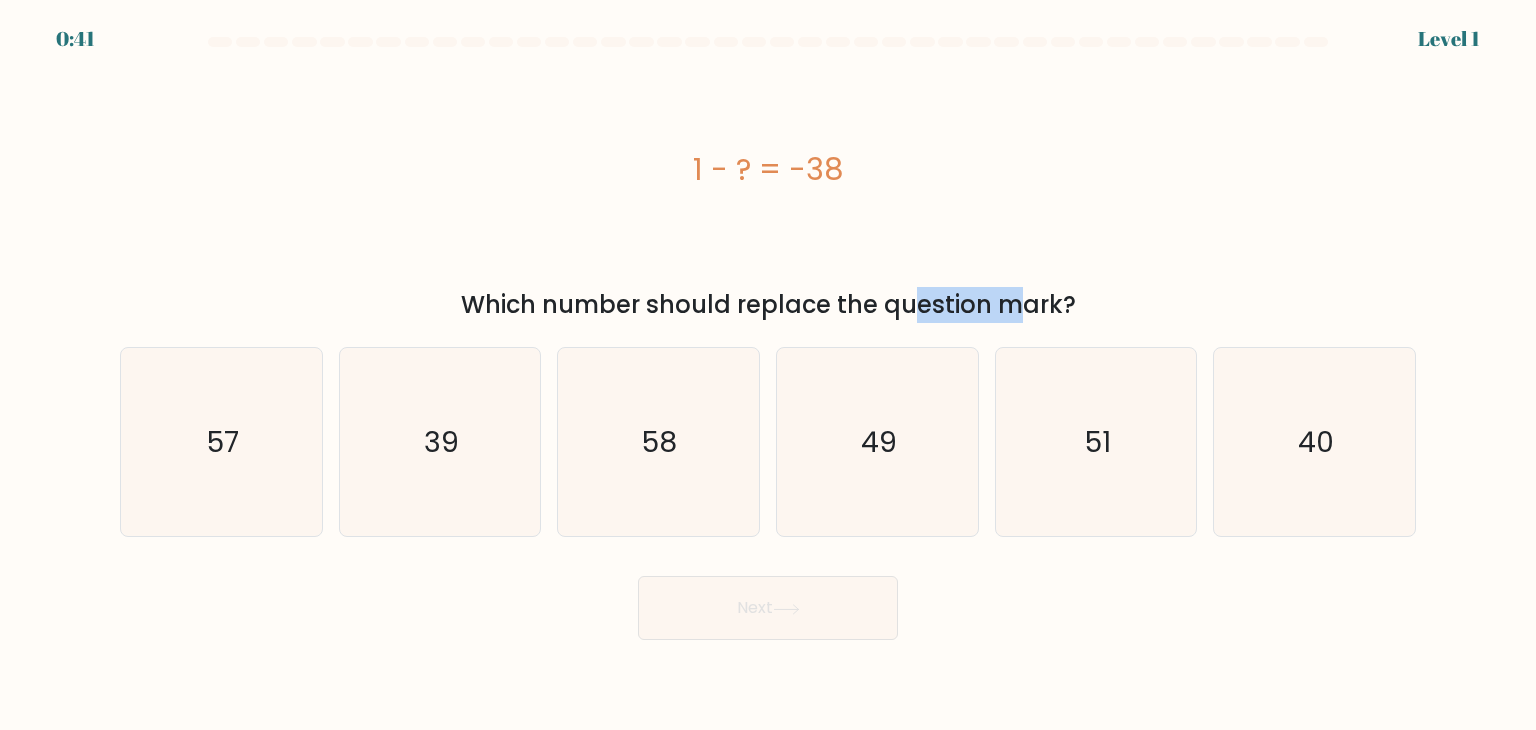 click on "Which number should replace the question mark?" at bounding box center (768, 305) 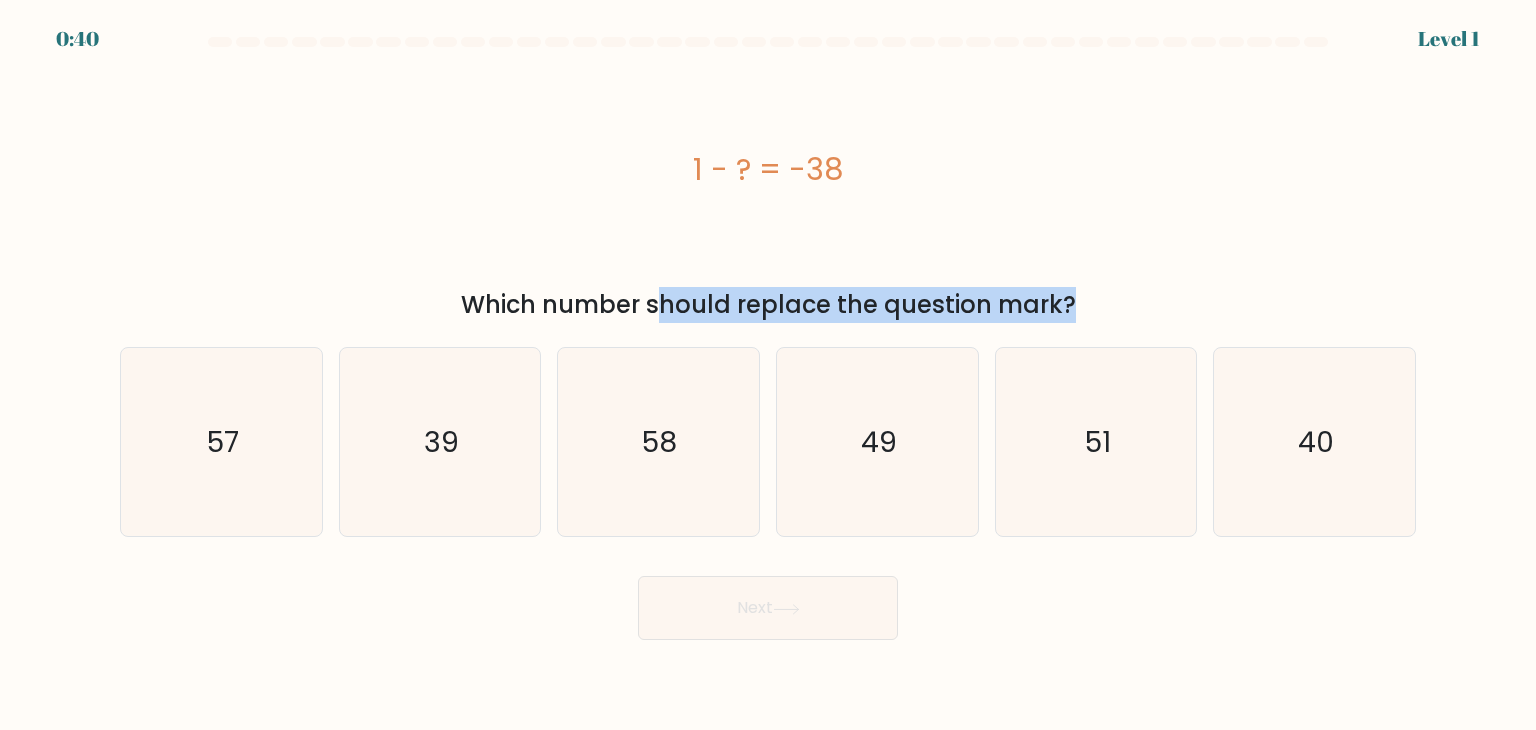 click on "Which number should replace the question mark?" at bounding box center (768, 305) 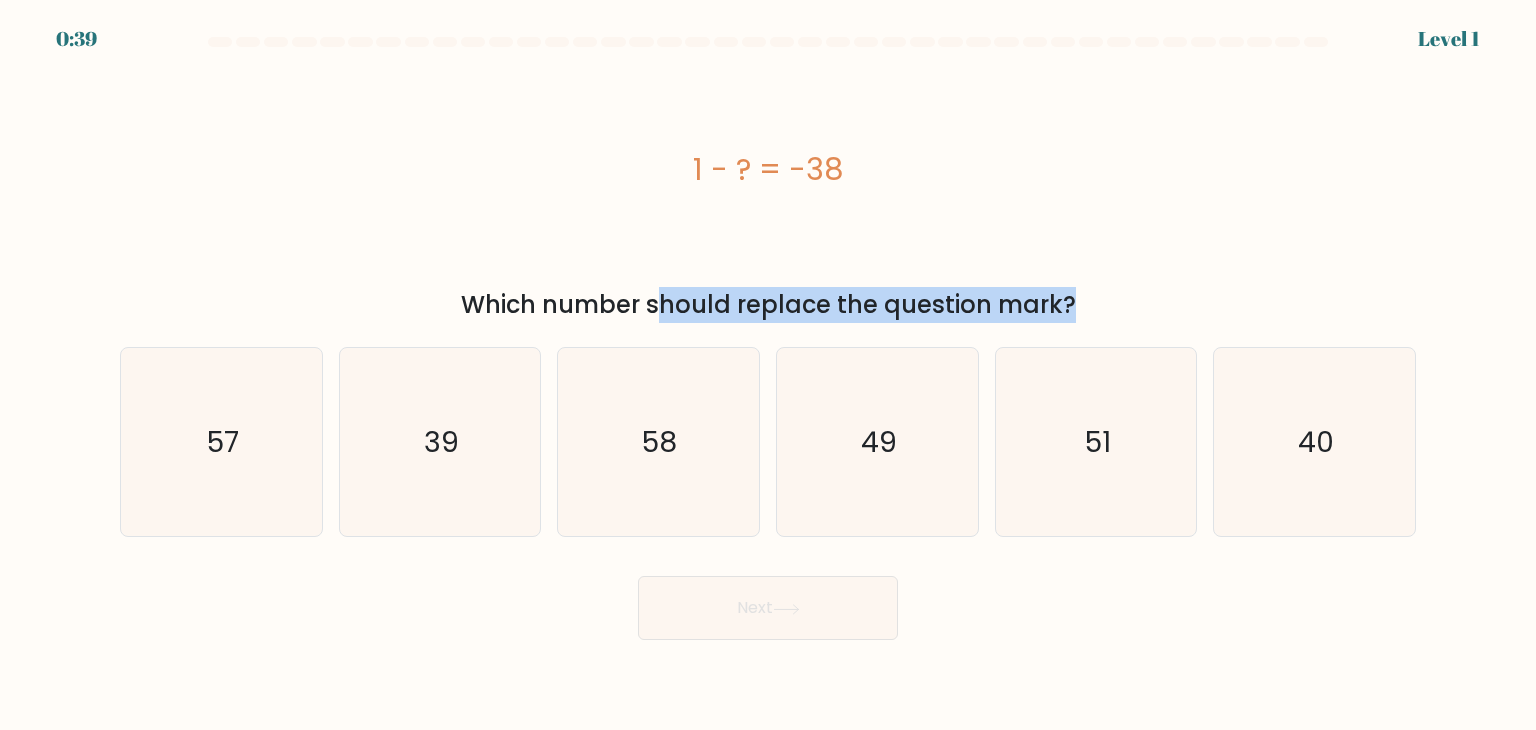 click on "Which number should replace the question mark?" at bounding box center [768, 305] 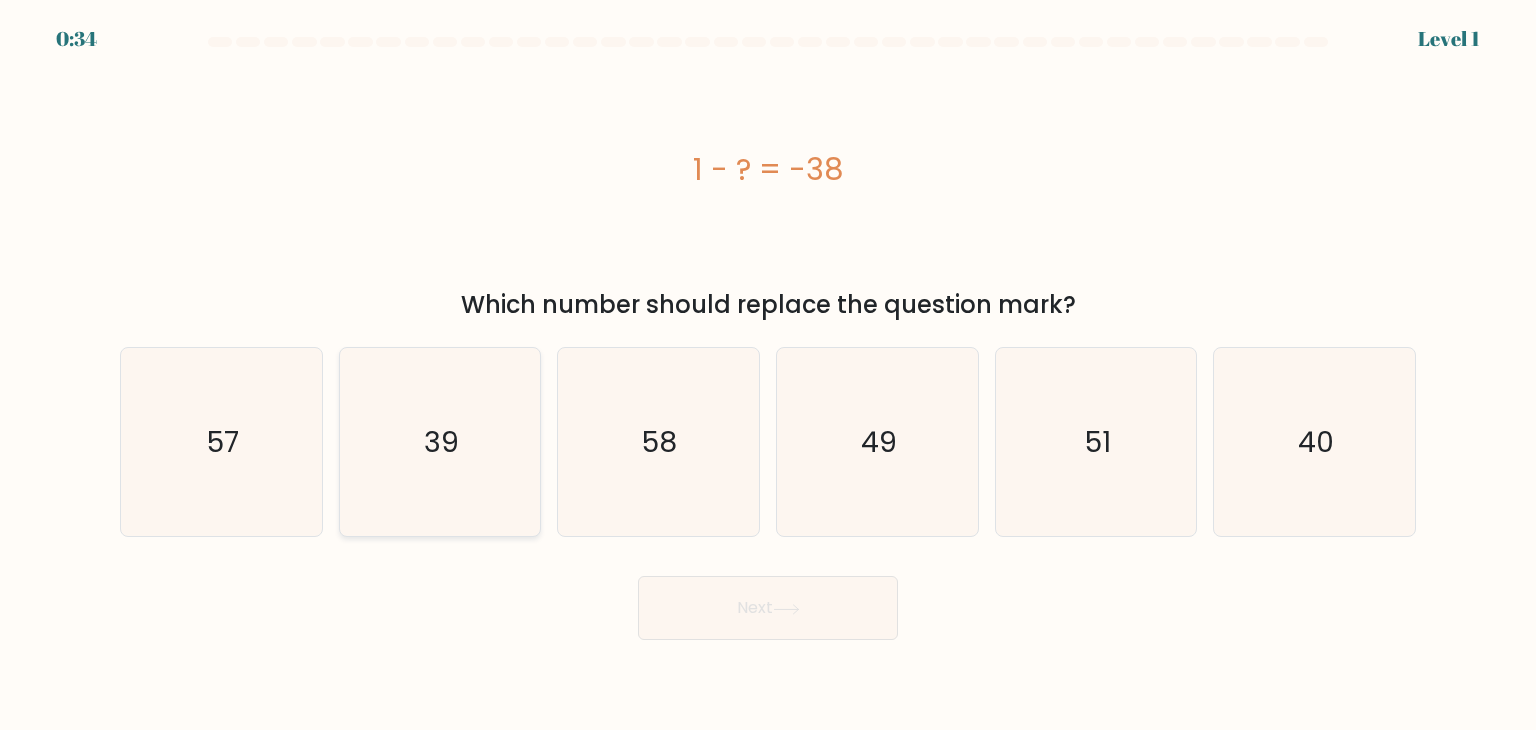 click on "39" at bounding box center (441, 442) 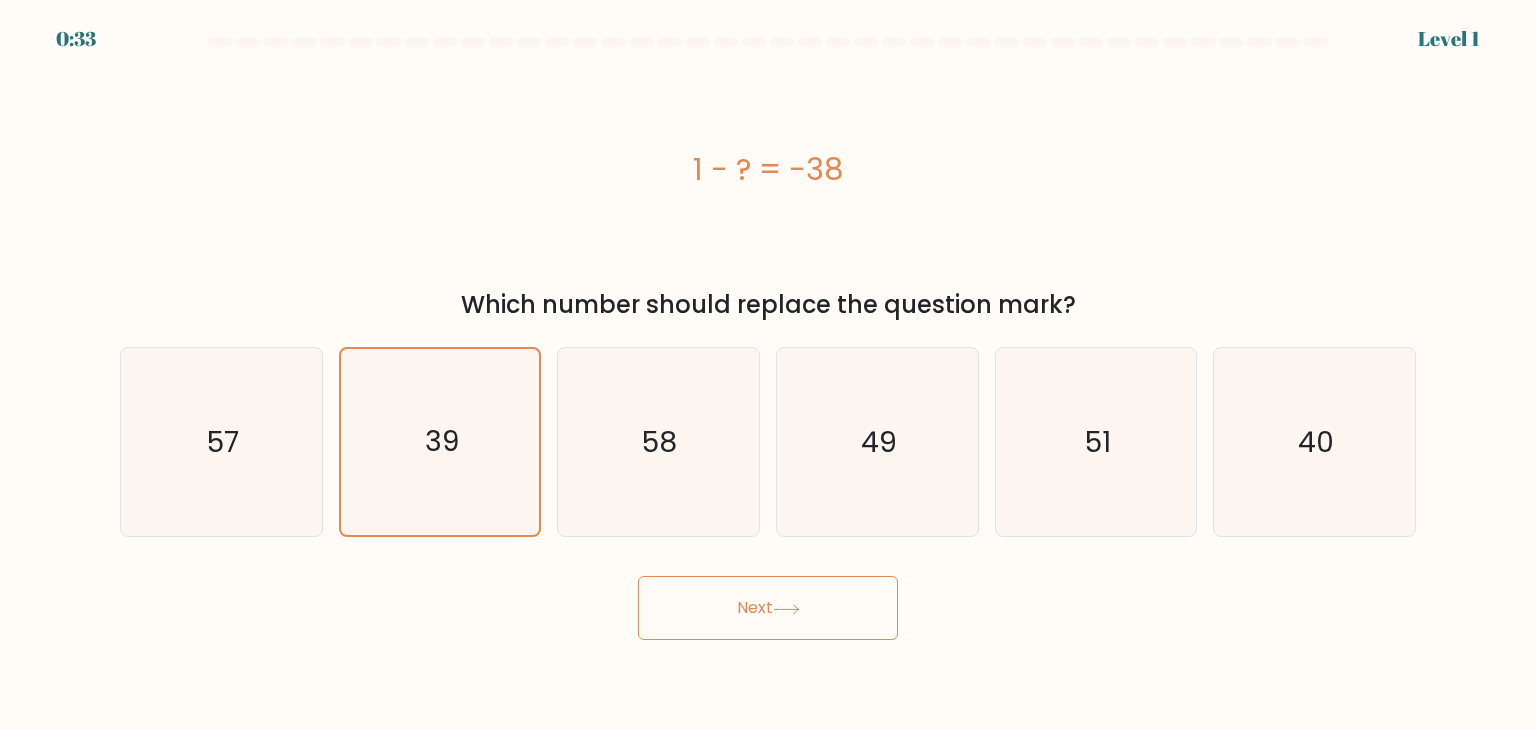 click on "Next" at bounding box center [768, 608] 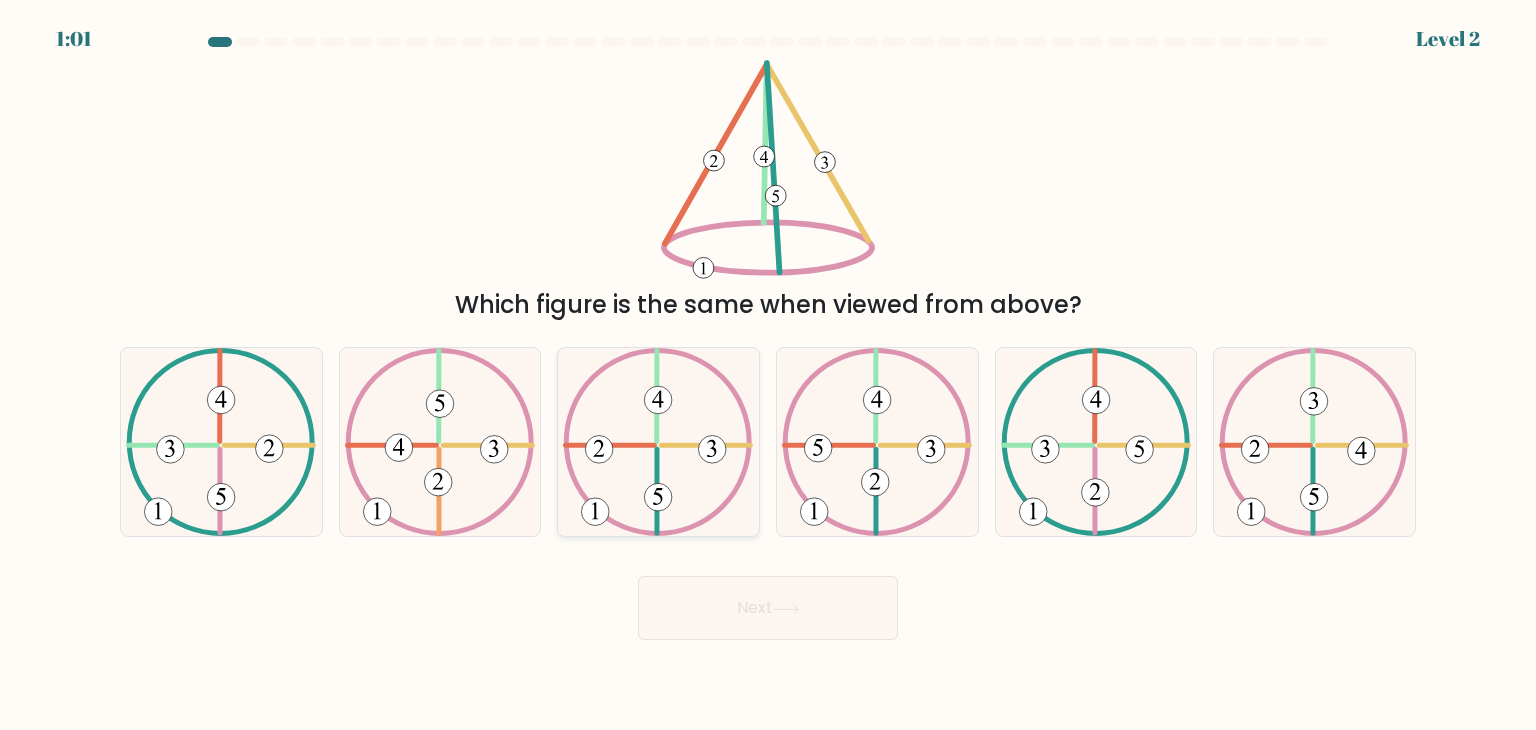 click at bounding box center (658, 442) 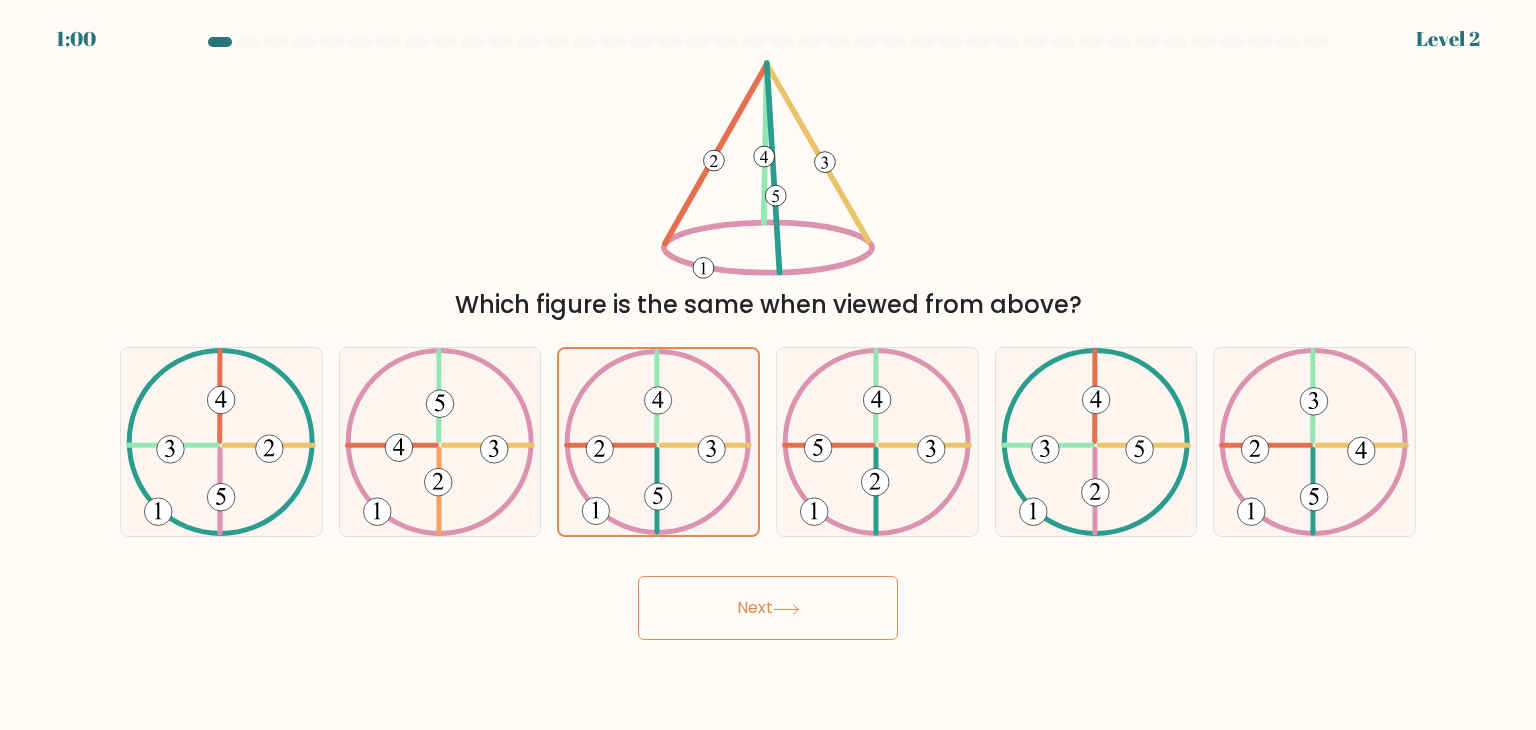 click on "Next" at bounding box center (768, 608) 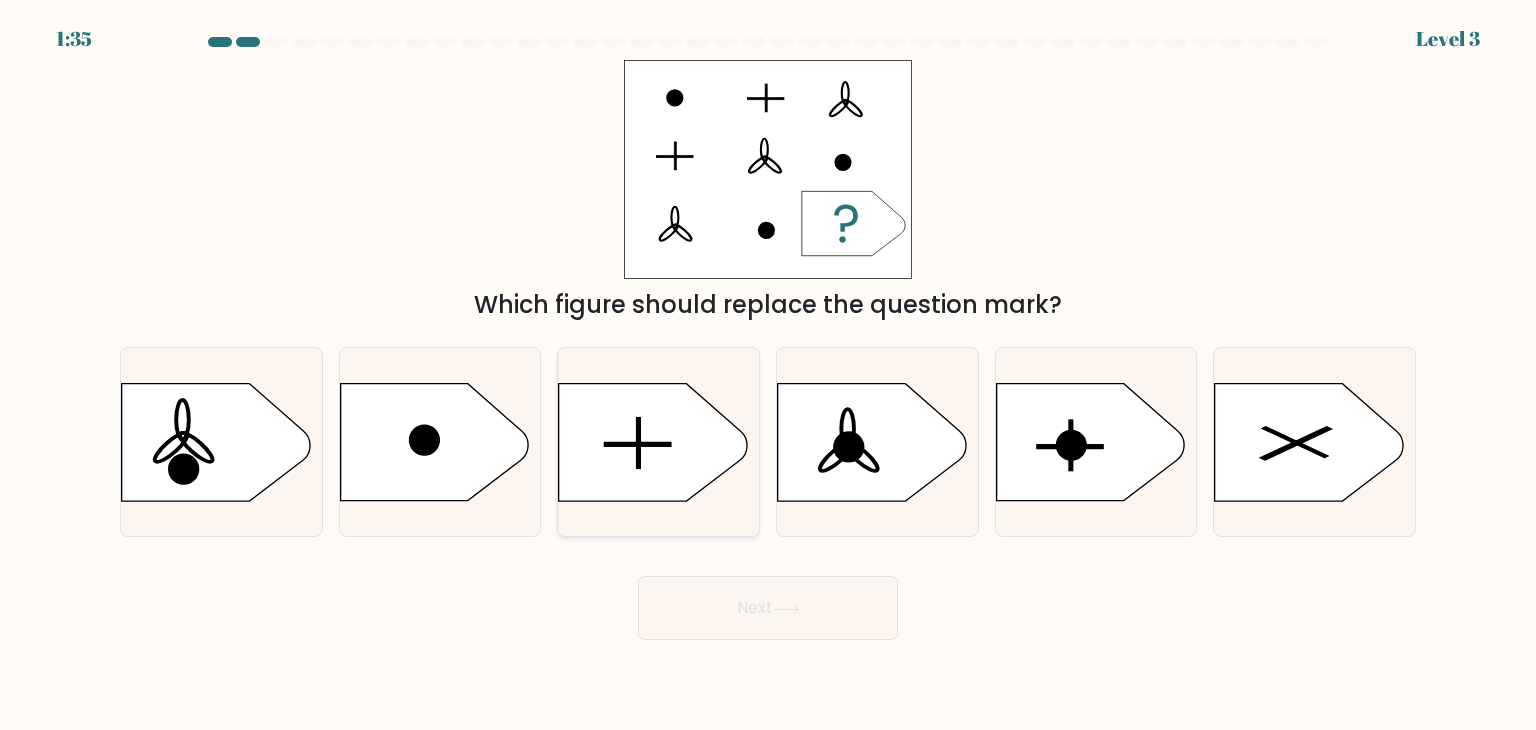 click at bounding box center (653, 442) 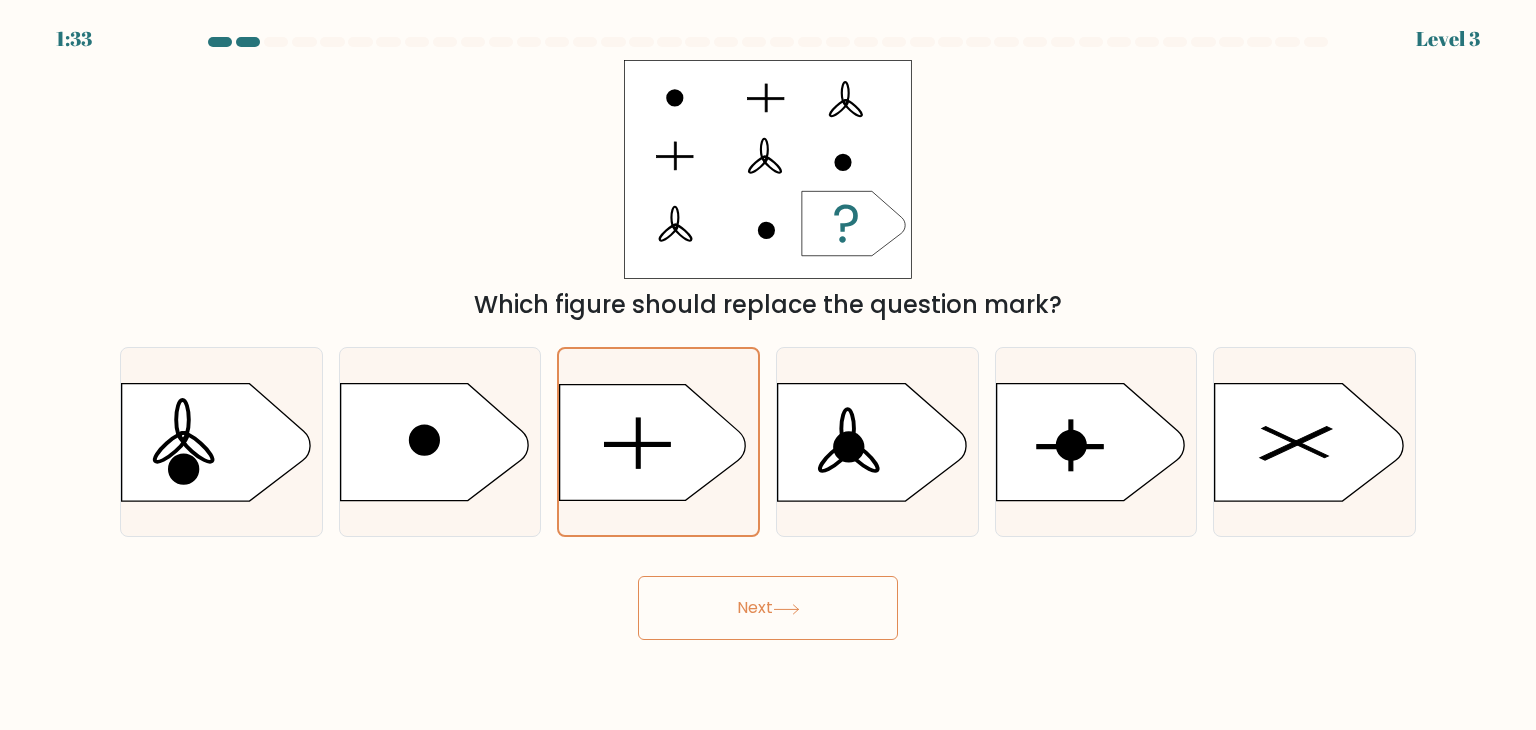 click on "Next" at bounding box center [768, 608] 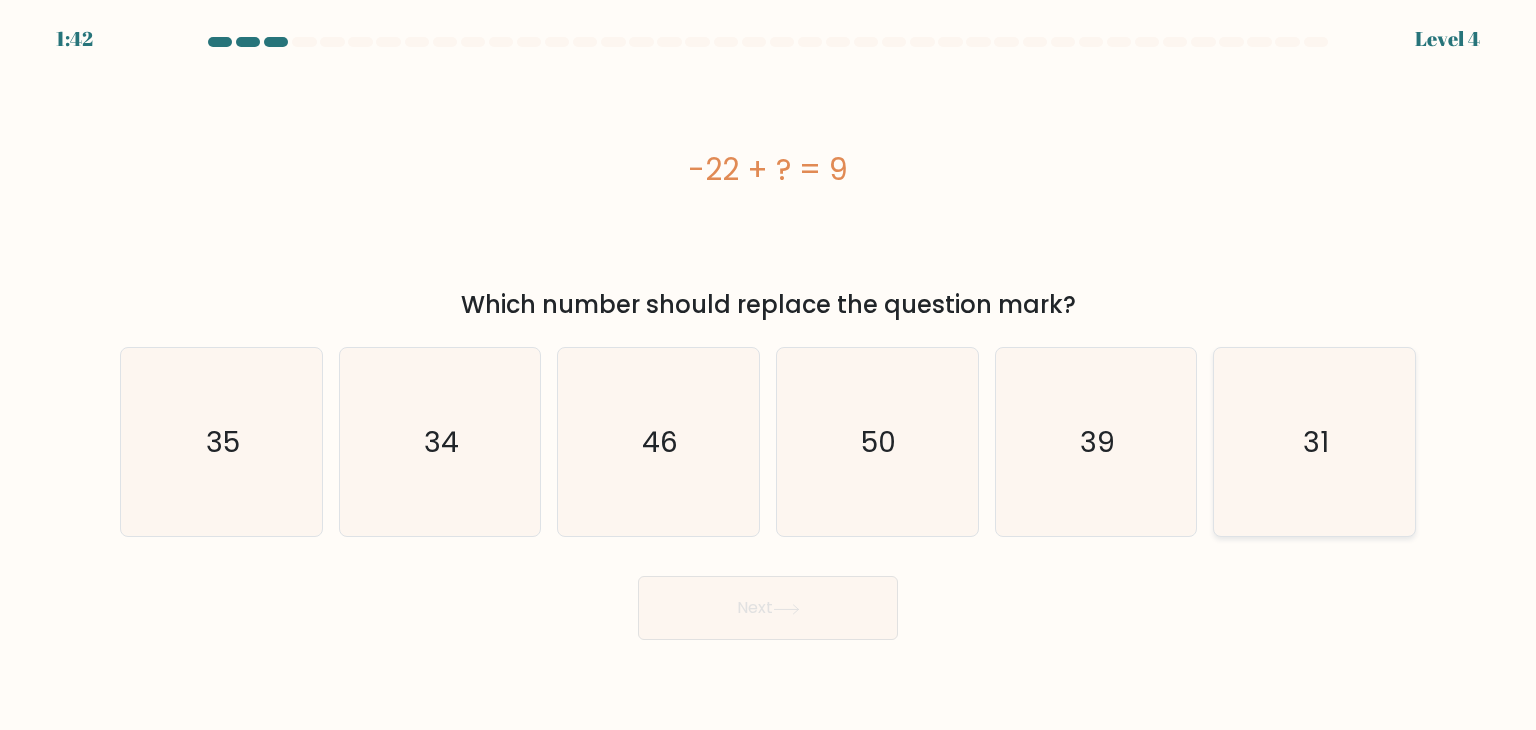 click on "31" at bounding box center [1314, 442] 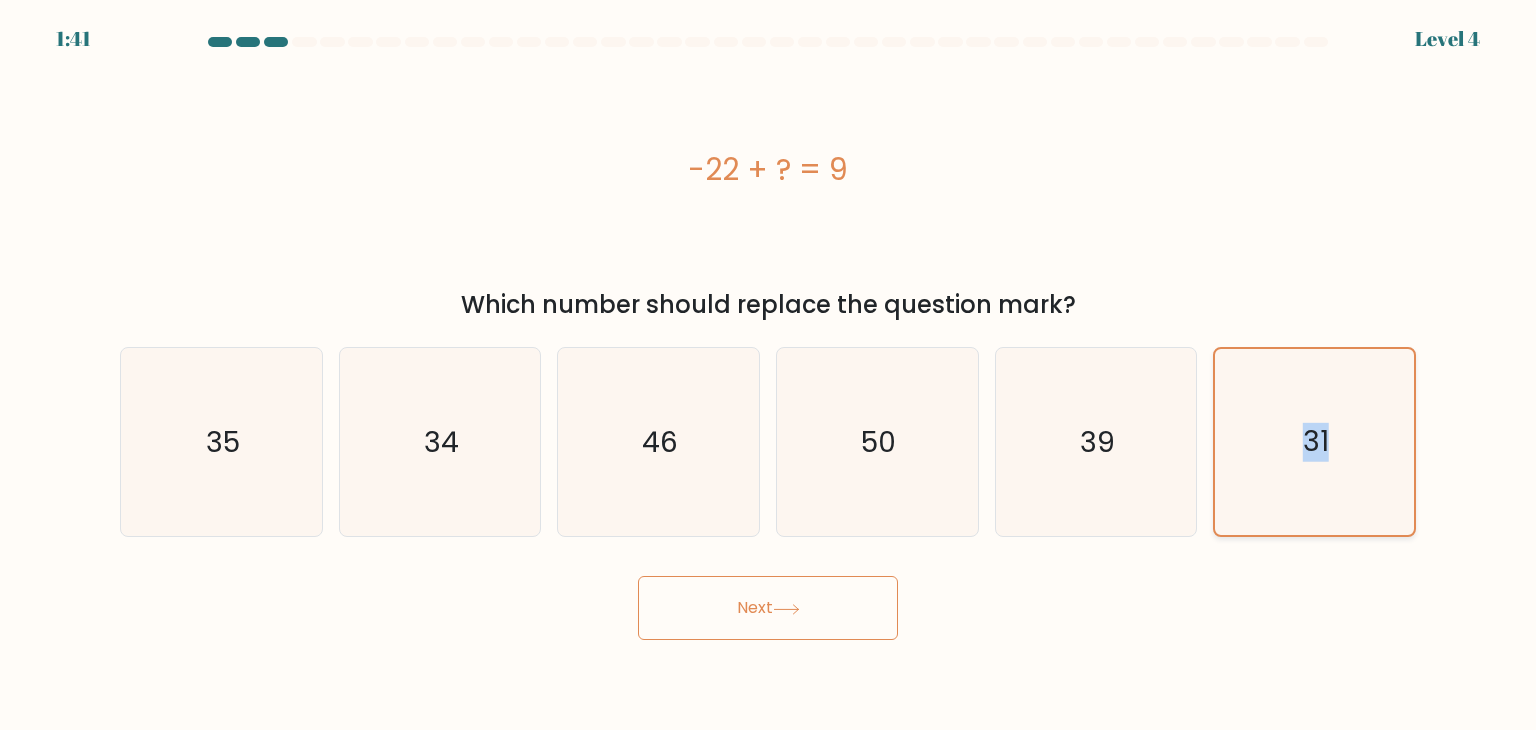click on "31" at bounding box center [1314, 442] 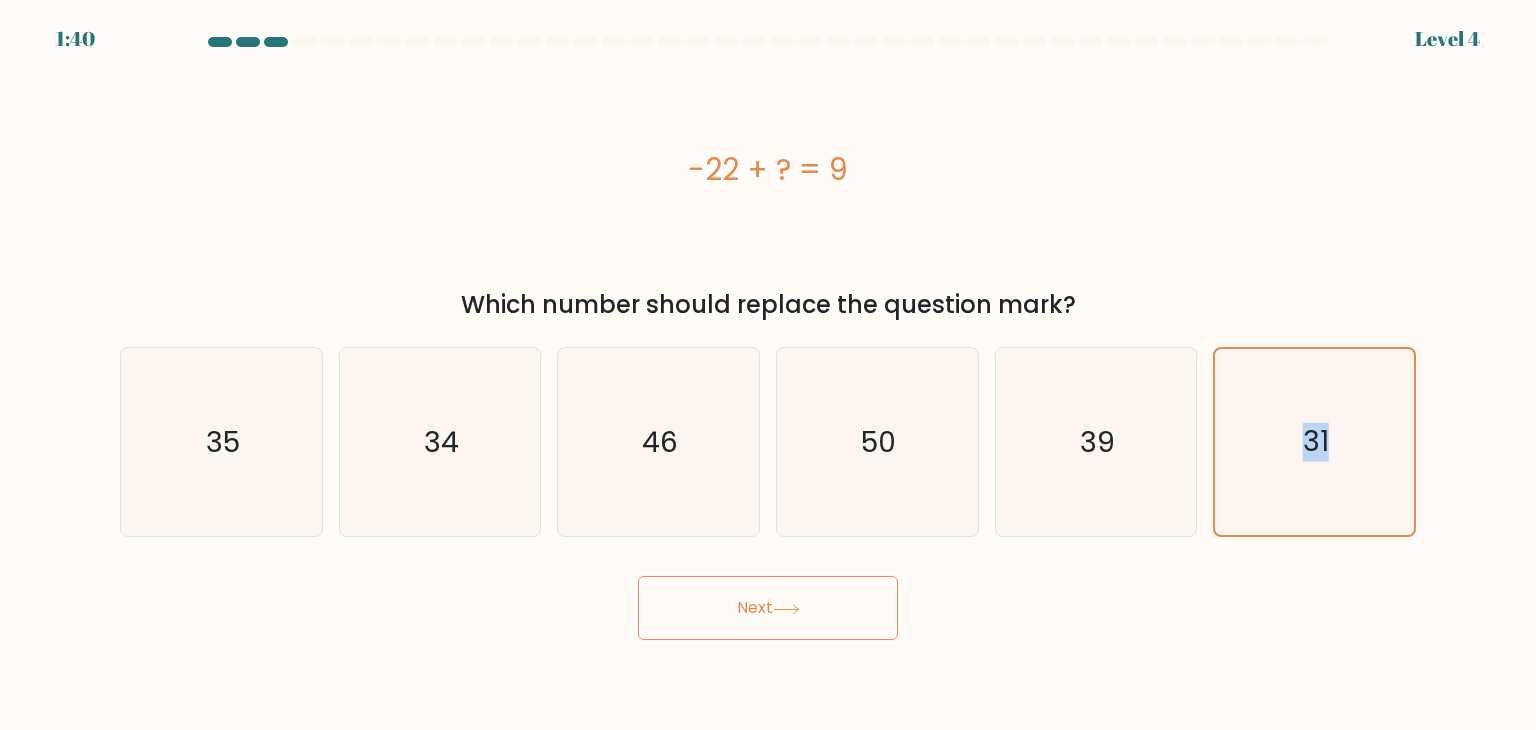 click on "Next" at bounding box center [768, 608] 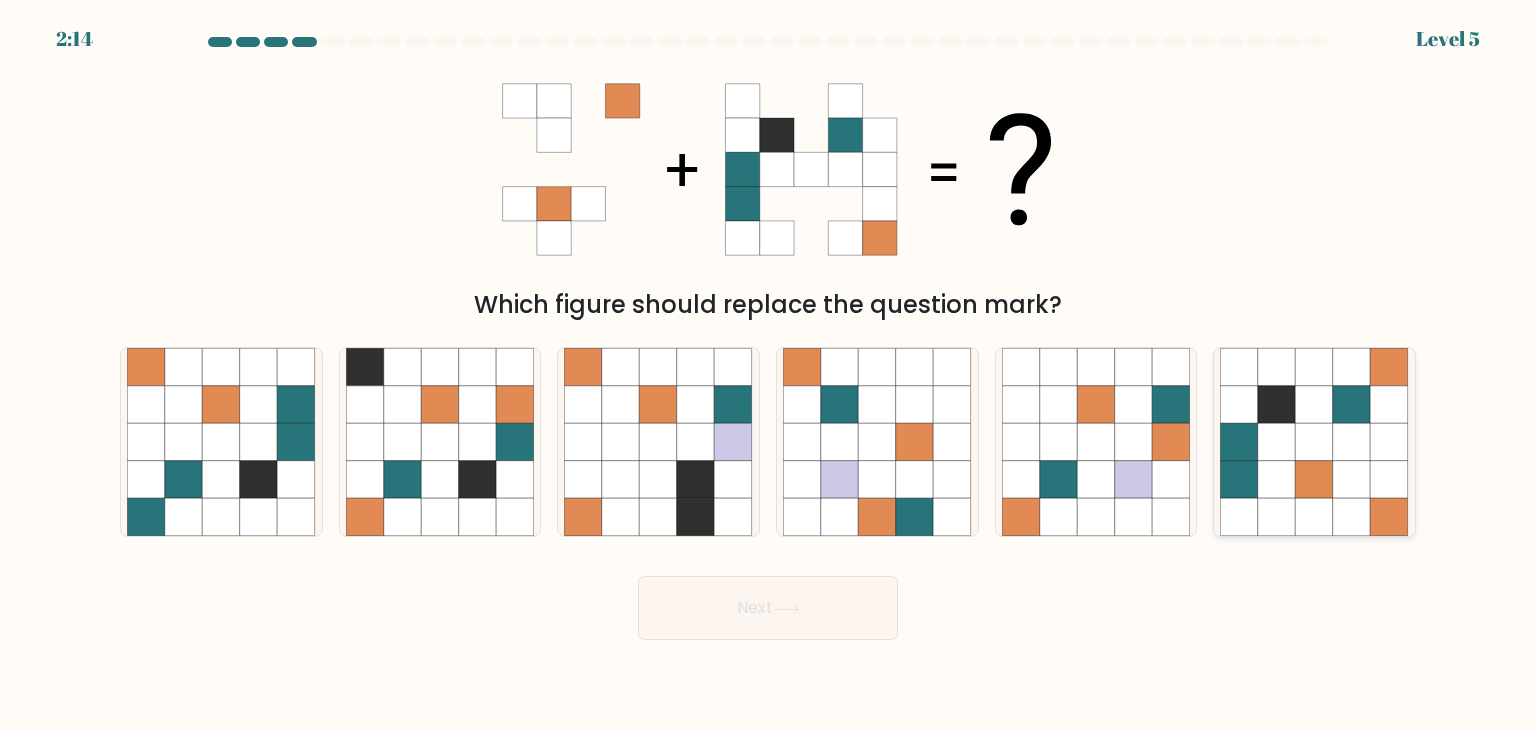 click at bounding box center [1315, 442] 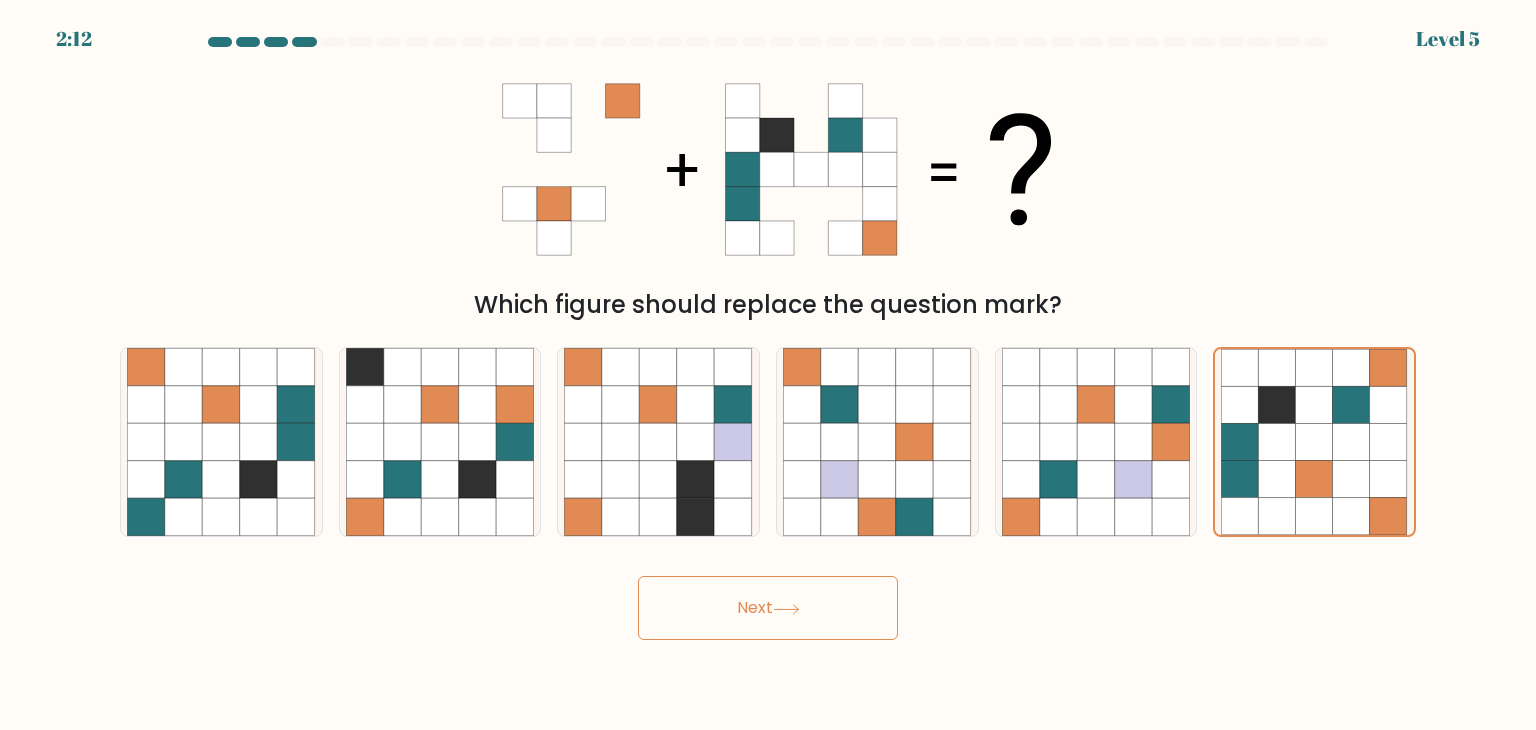 click on "Next" at bounding box center (768, 608) 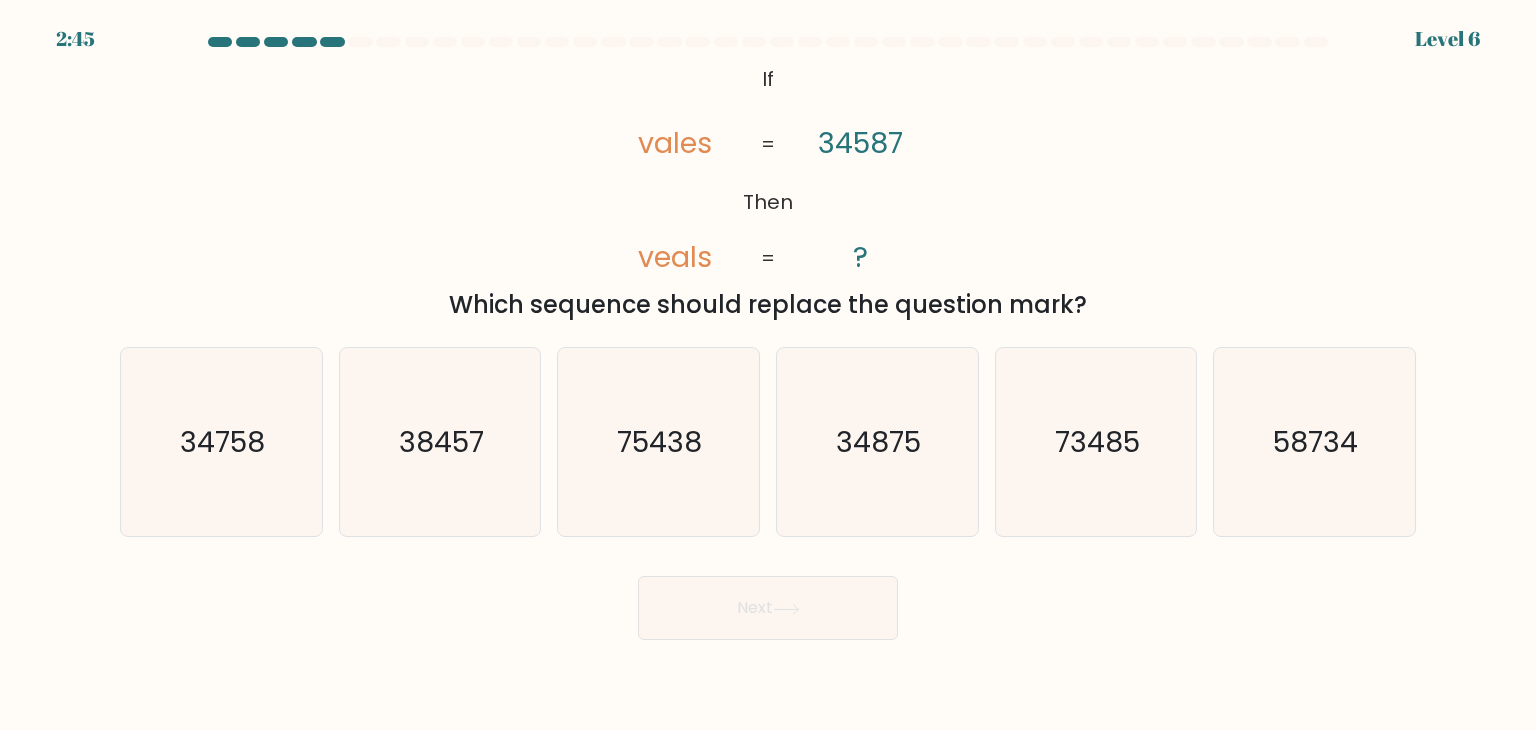 click on "34587" at bounding box center (860, 143) 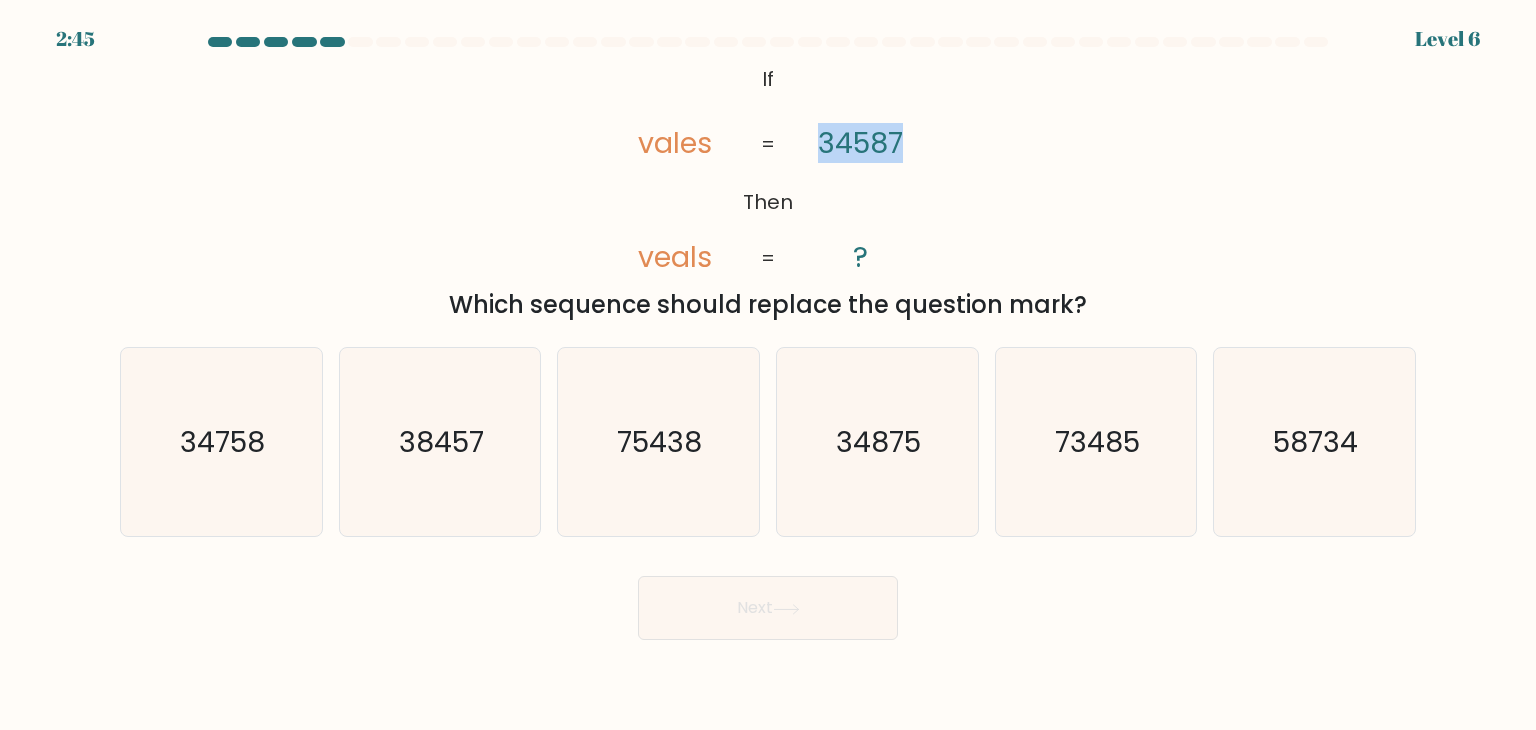 click on "34587" at bounding box center (860, 143) 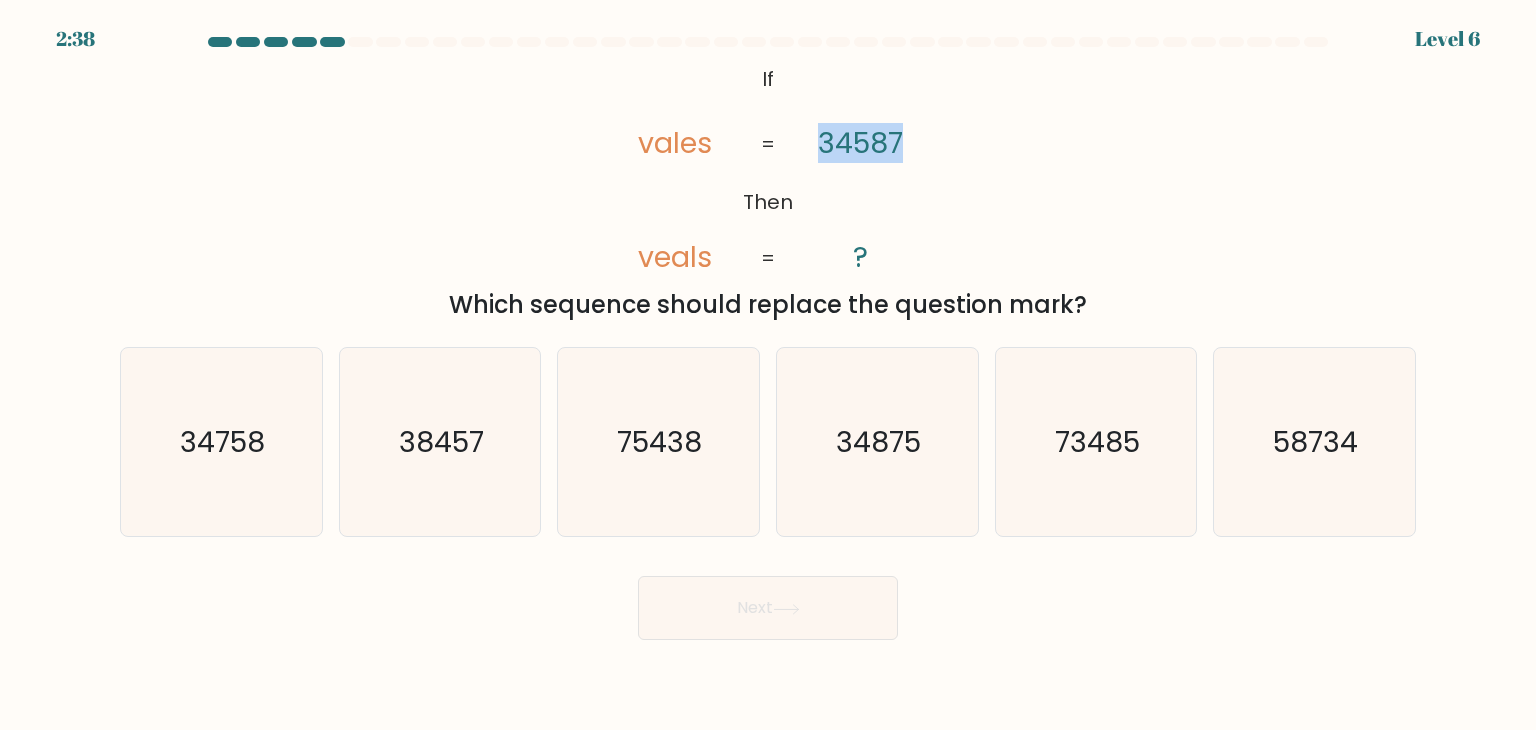 click on "34587" at bounding box center [860, 143] 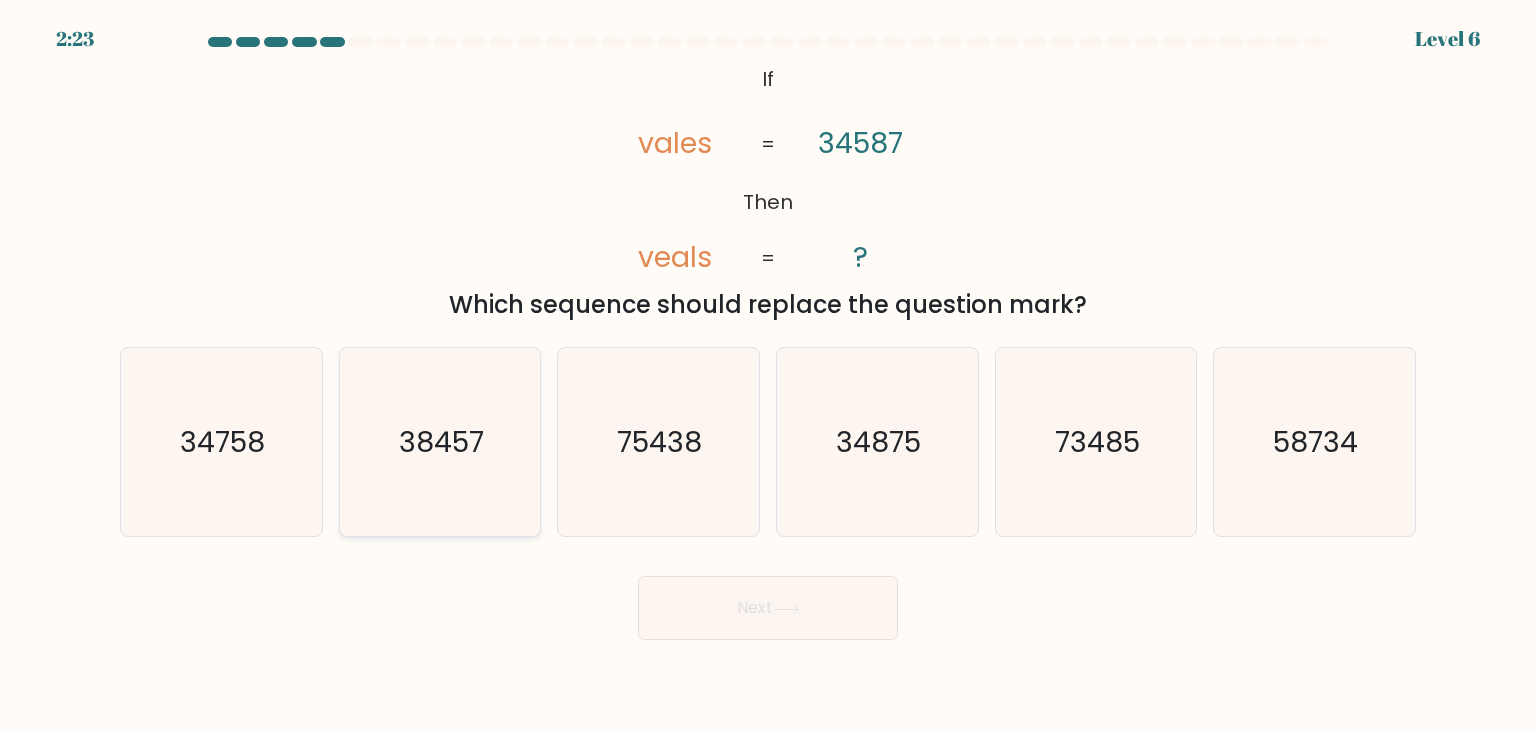click on "38457" at bounding box center [441, 442] 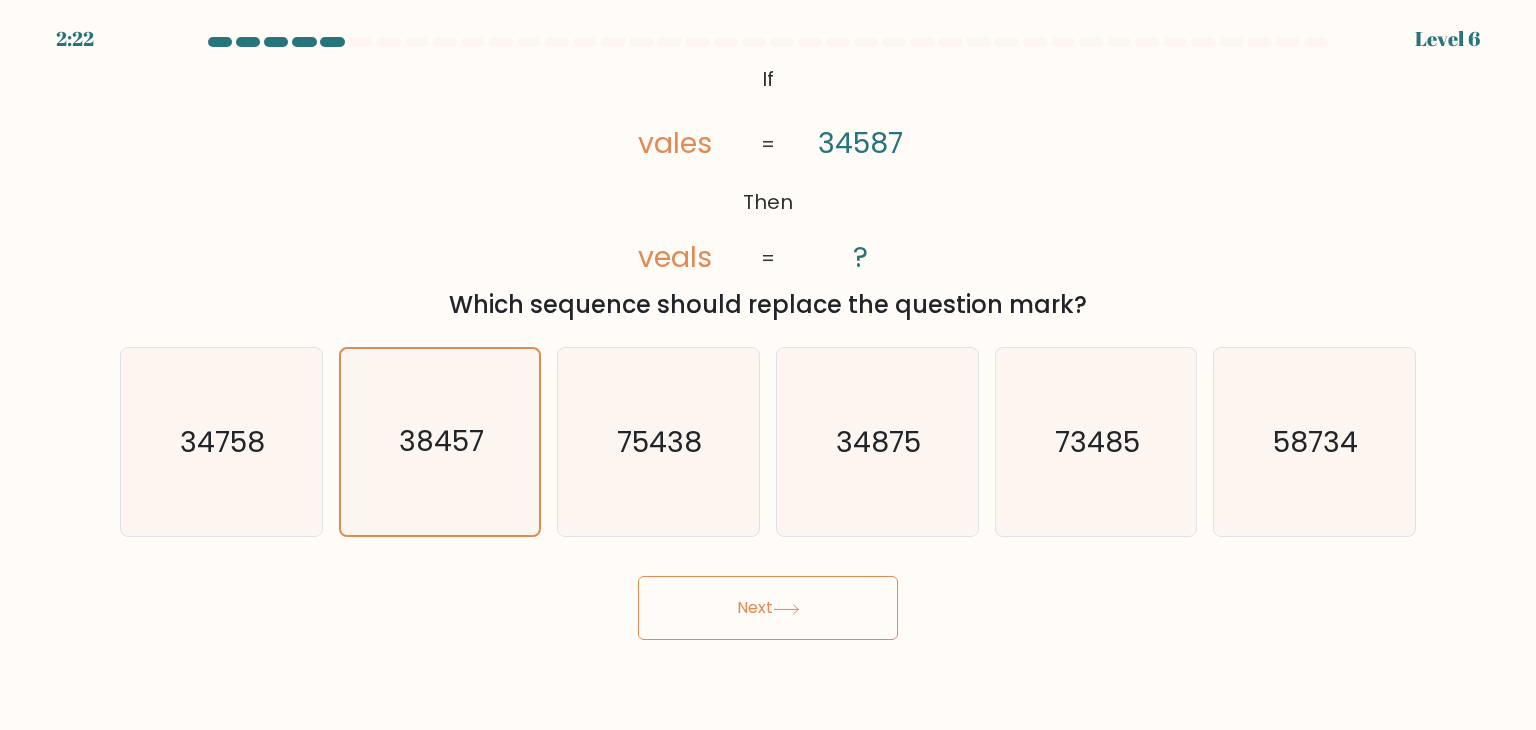 click on "Next" at bounding box center (768, 608) 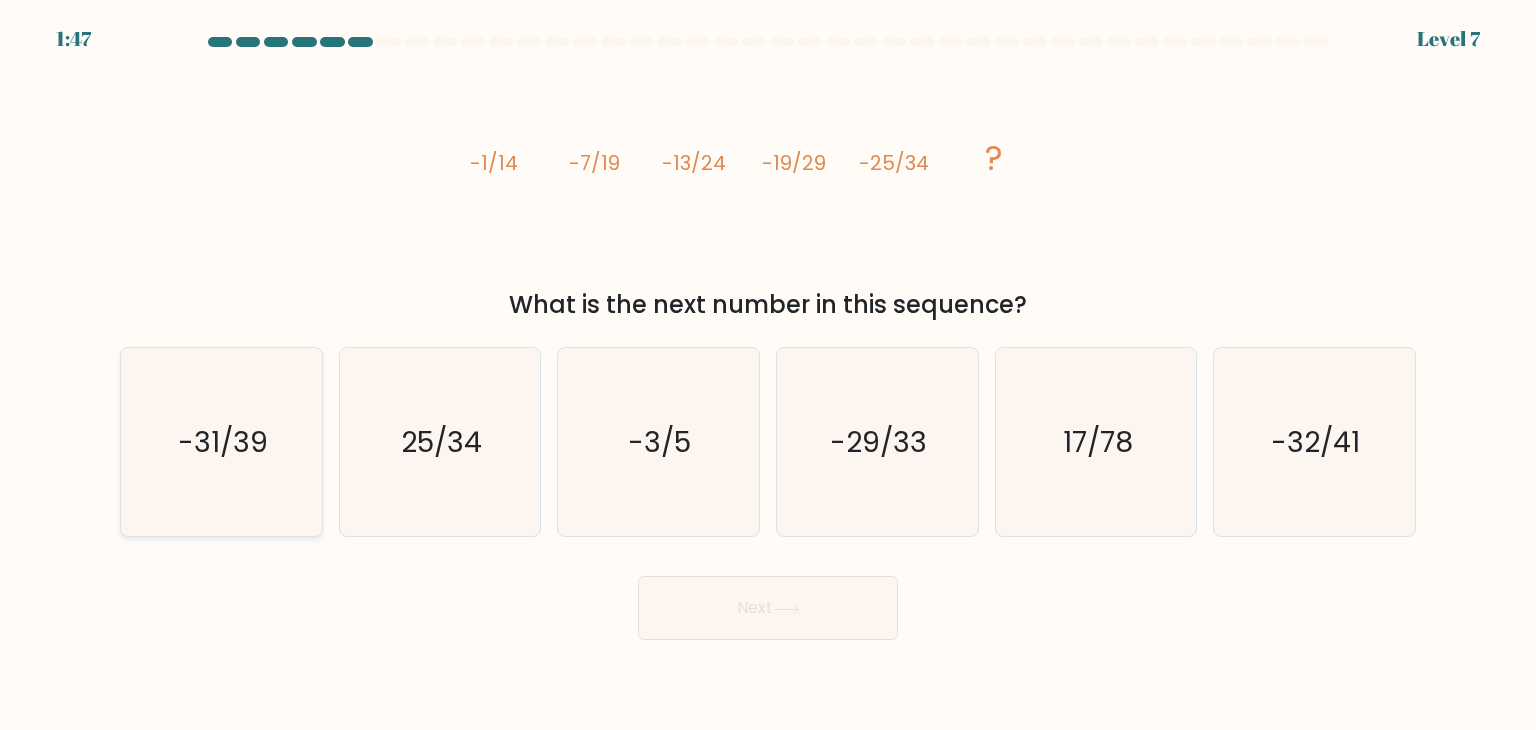 click on "-31/39" at bounding box center [221, 442] 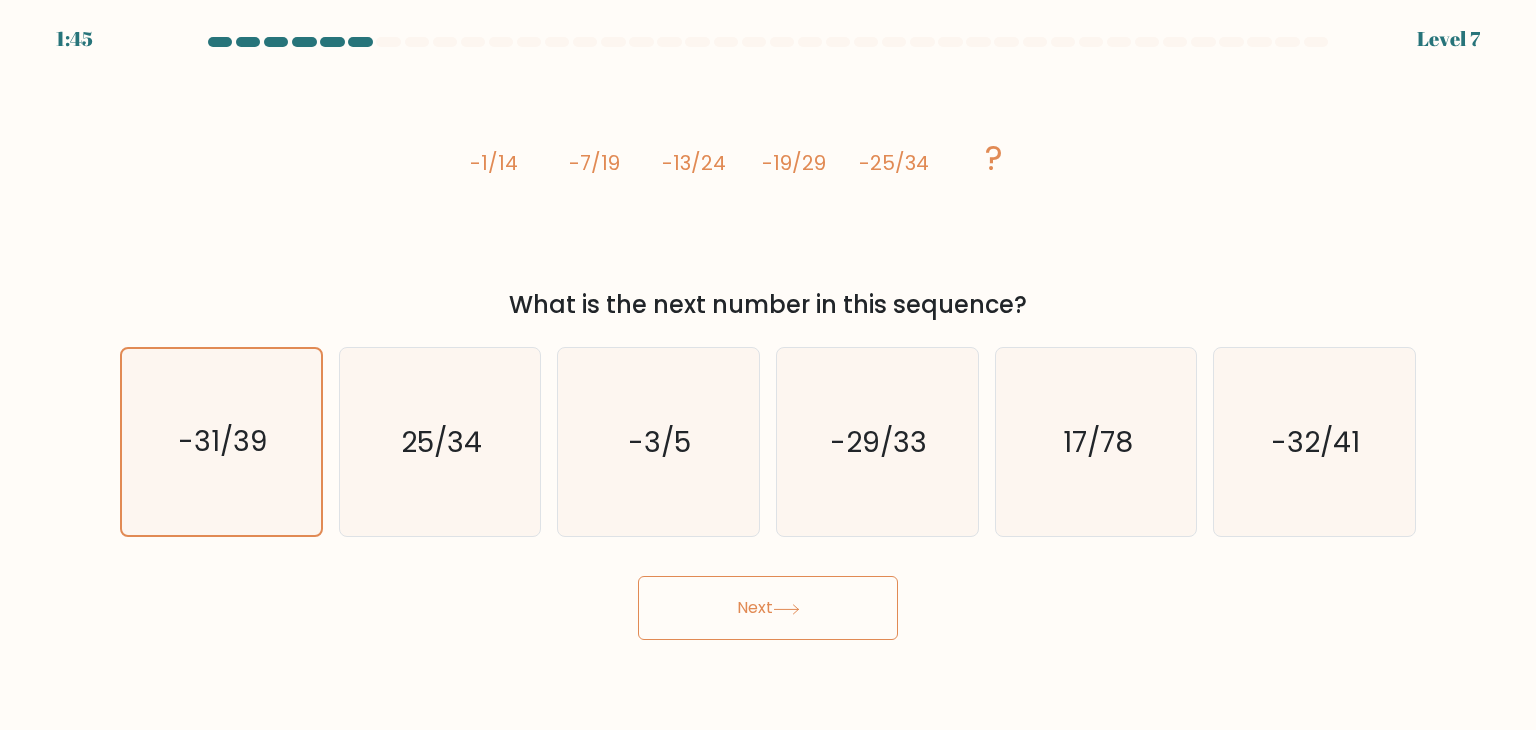 click on "Next" at bounding box center (768, 608) 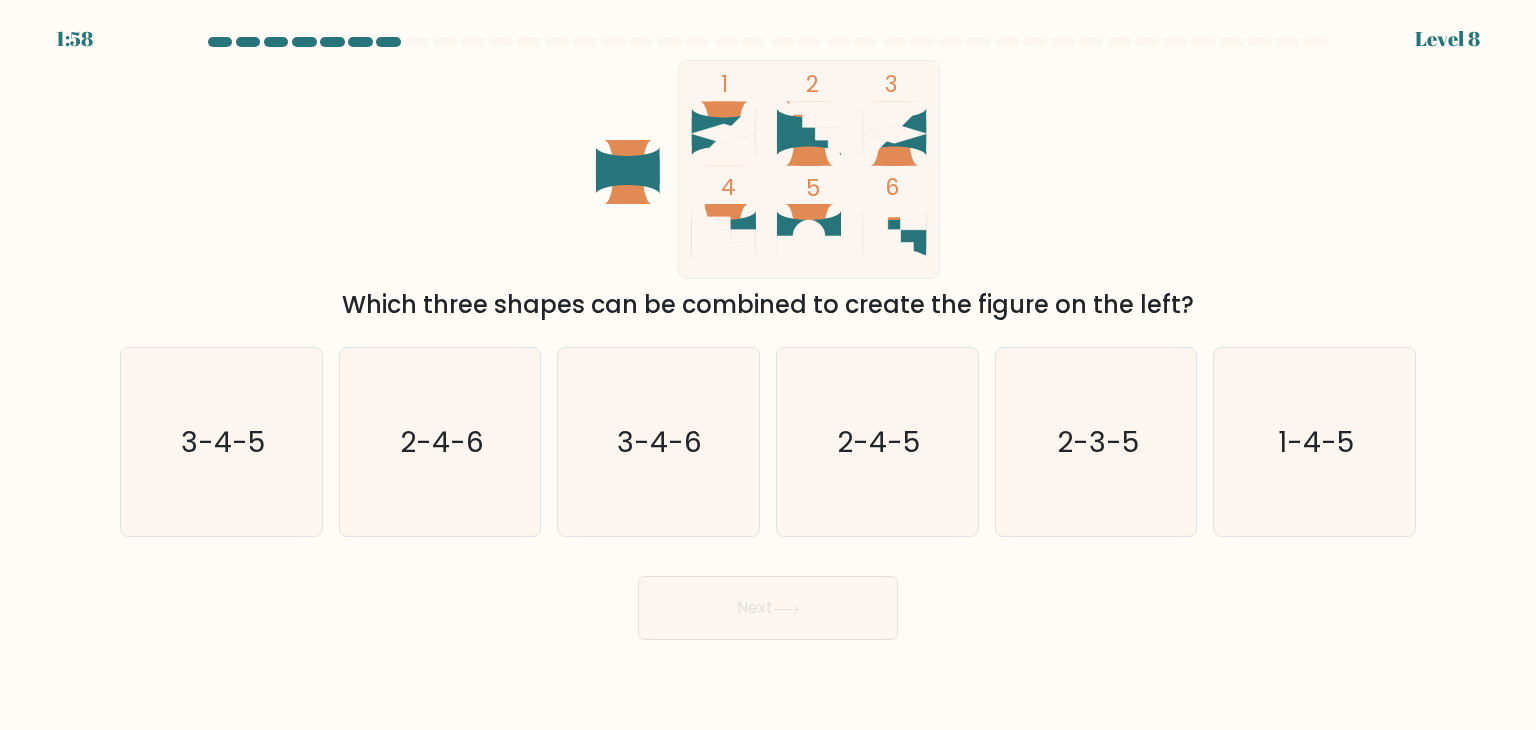 click at bounding box center [628, 176] 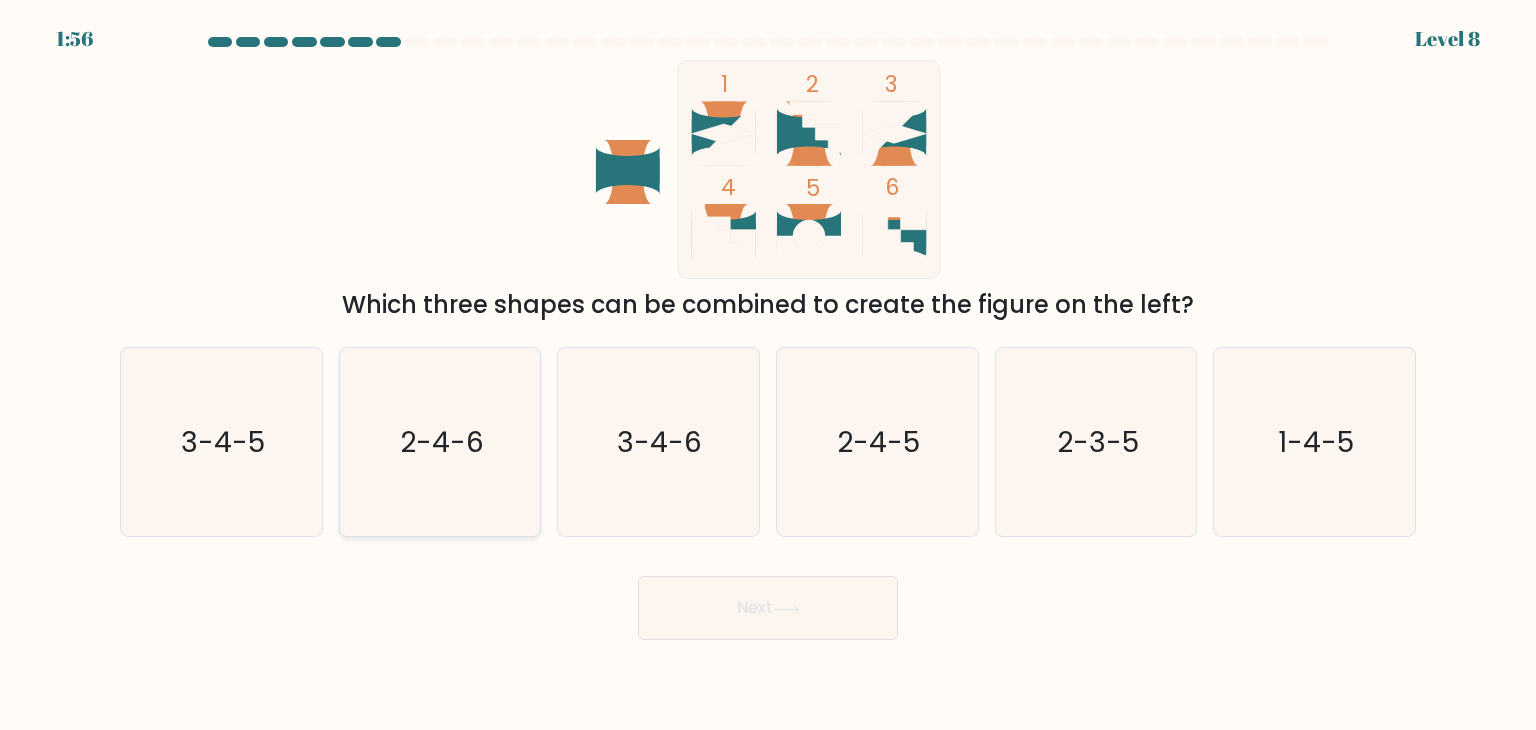 click on "2-4-6" at bounding box center [440, 442] 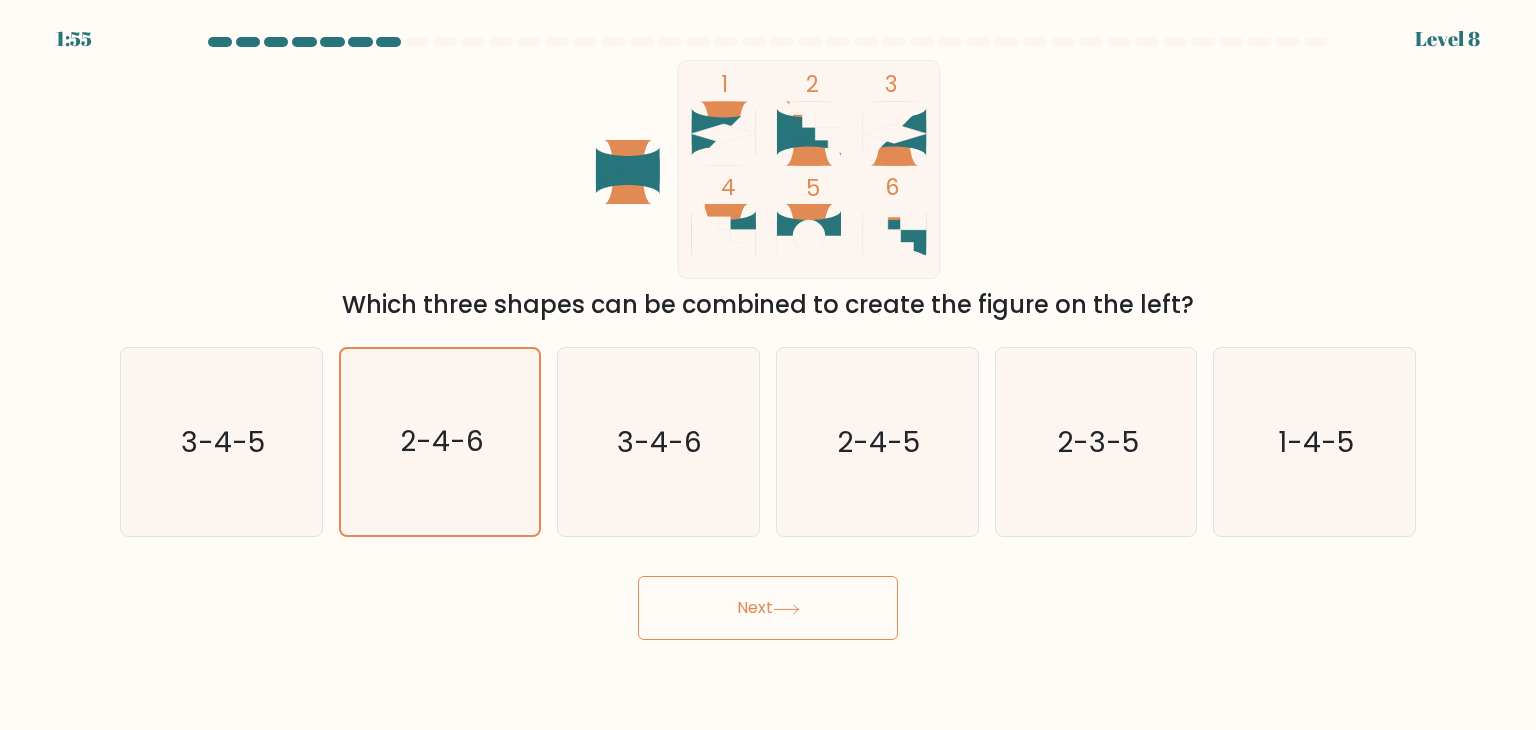 click on "Next" at bounding box center [768, 608] 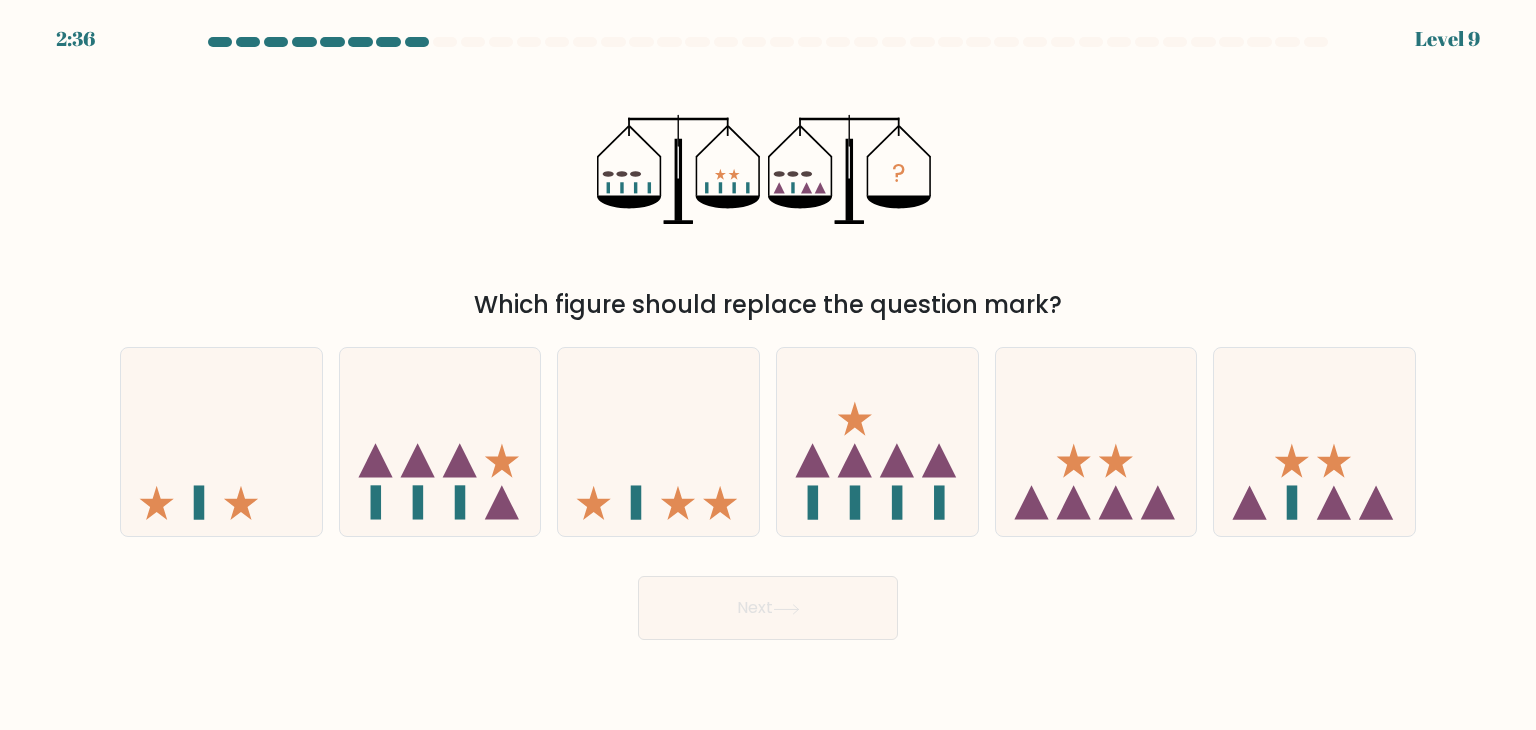 click on "Which figure should replace the question mark?" at bounding box center [768, 305] 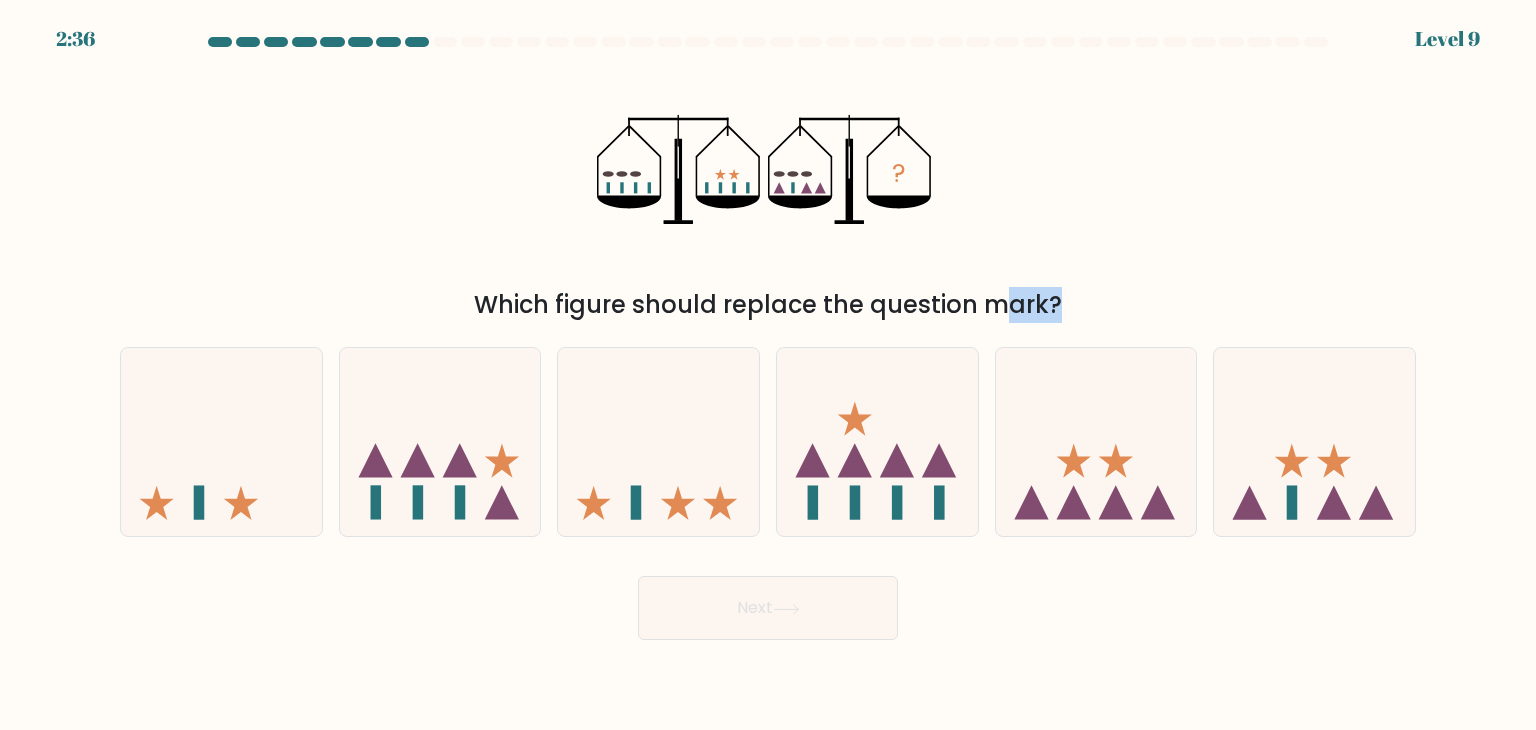 click on "Which figure should replace the question mark?" at bounding box center (768, 305) 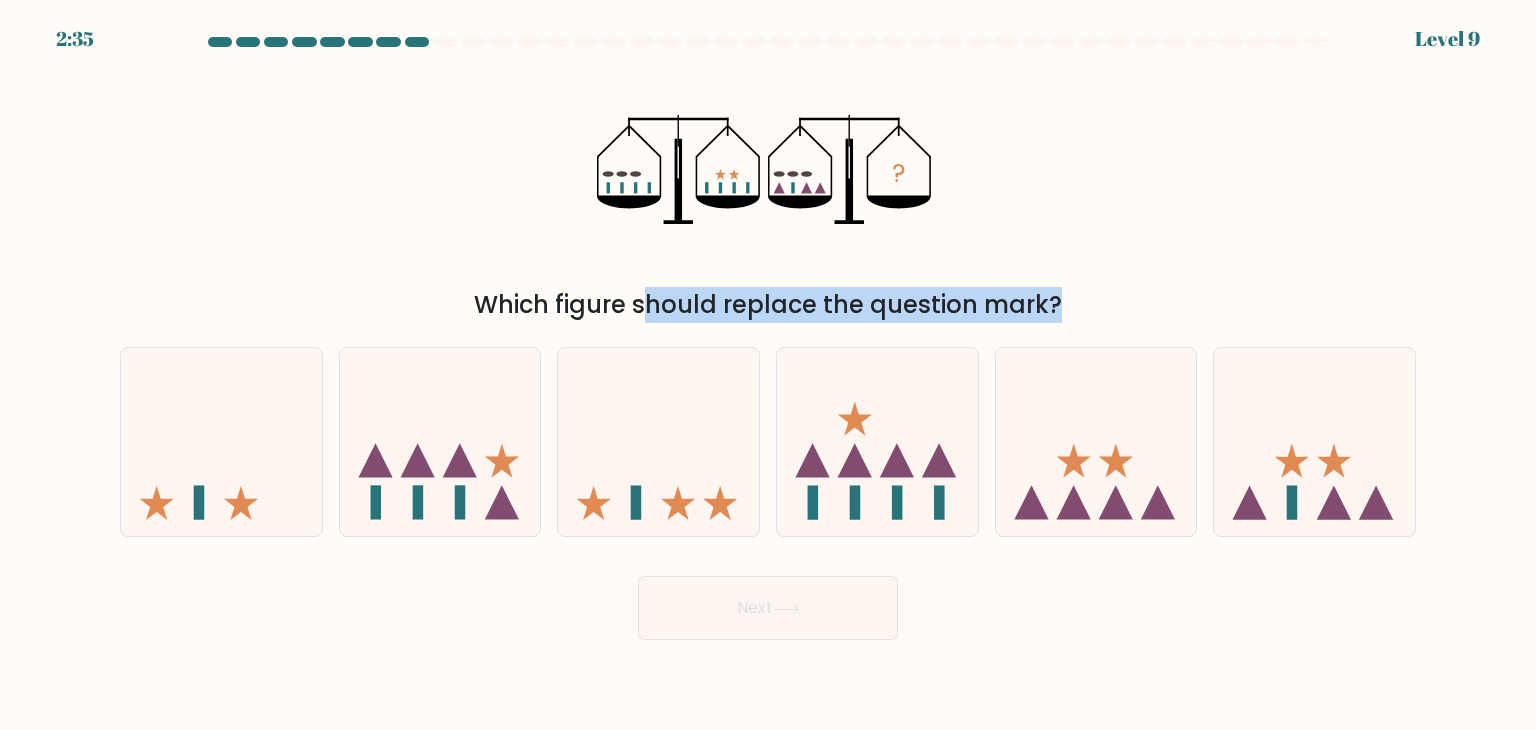 click on "Which figure should replace the question mark?" at bounding box center (768, 305) 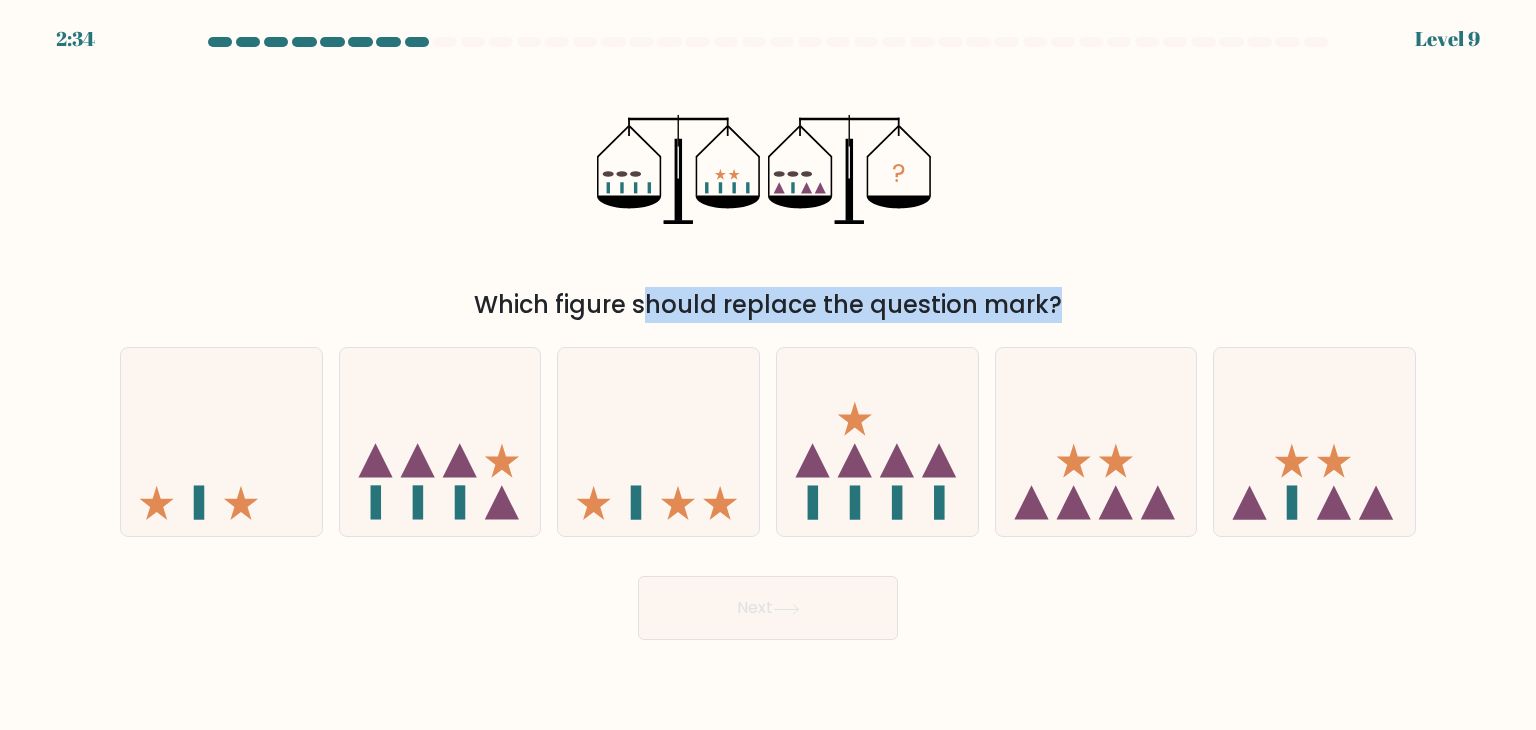 click on "Which figure should replace the question mark?" at bounding box center (768, 305) 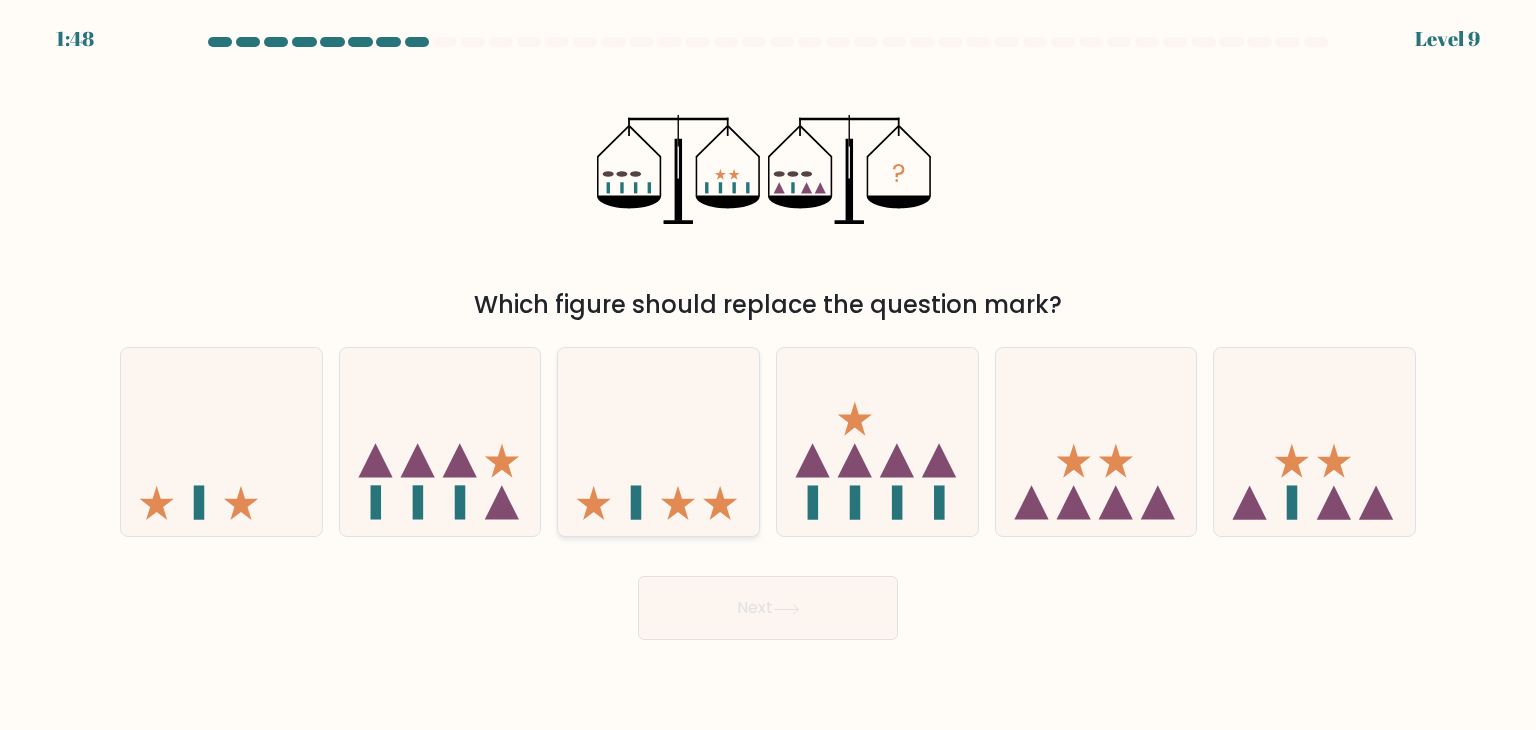 click at bounding box center (658, 442) 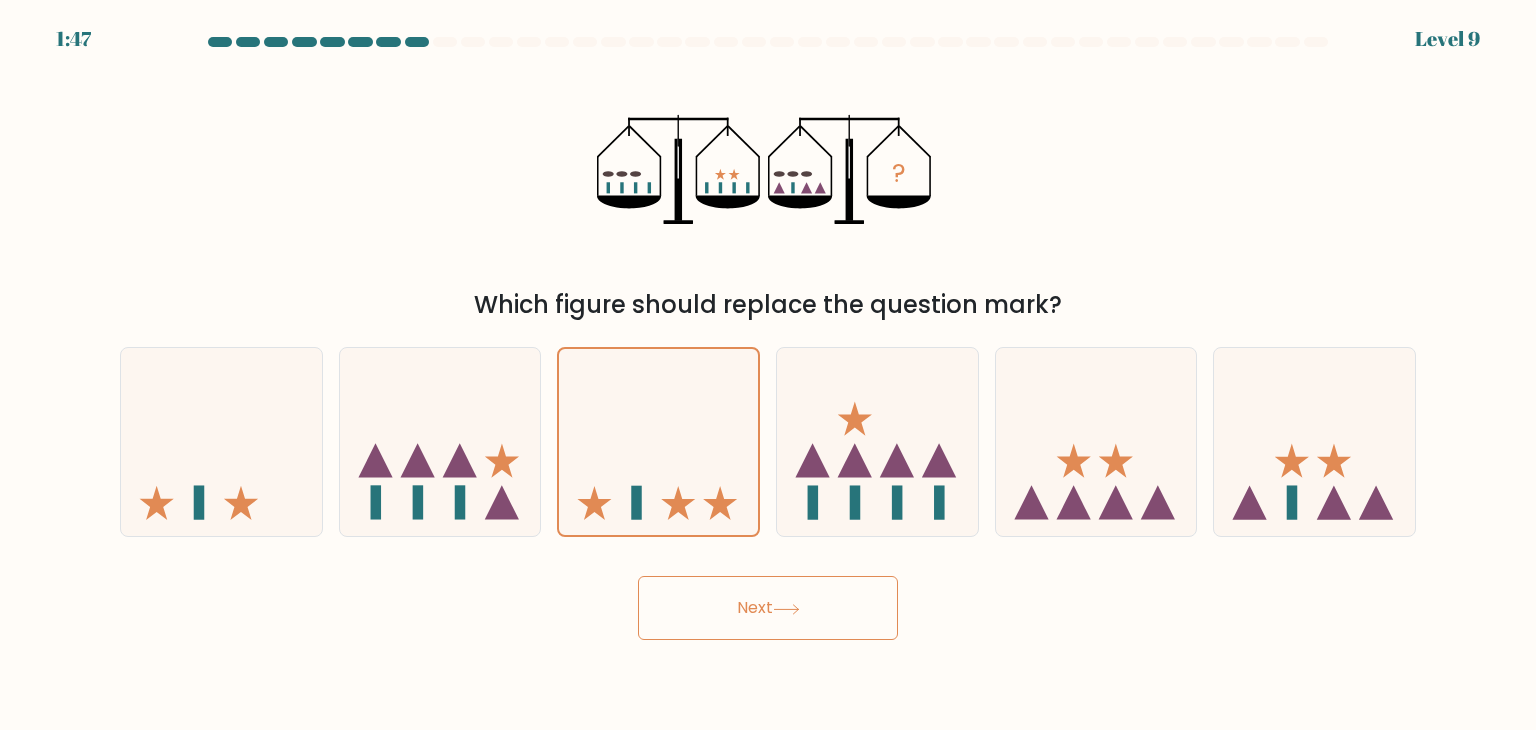 click on "Next" at bounding box center [768, 608] 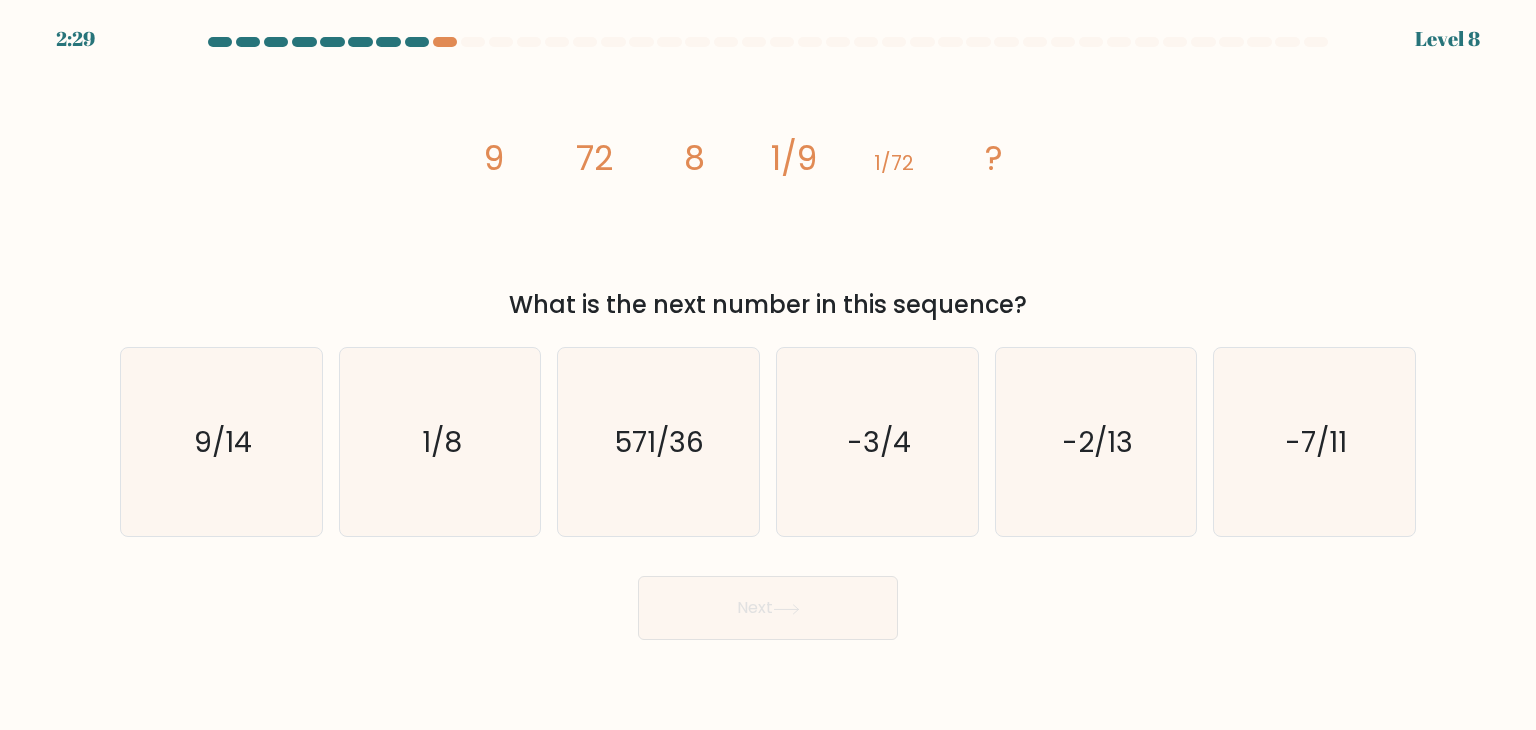 click on "What is the next number in this sequence?" at bounding box center [768, 305] 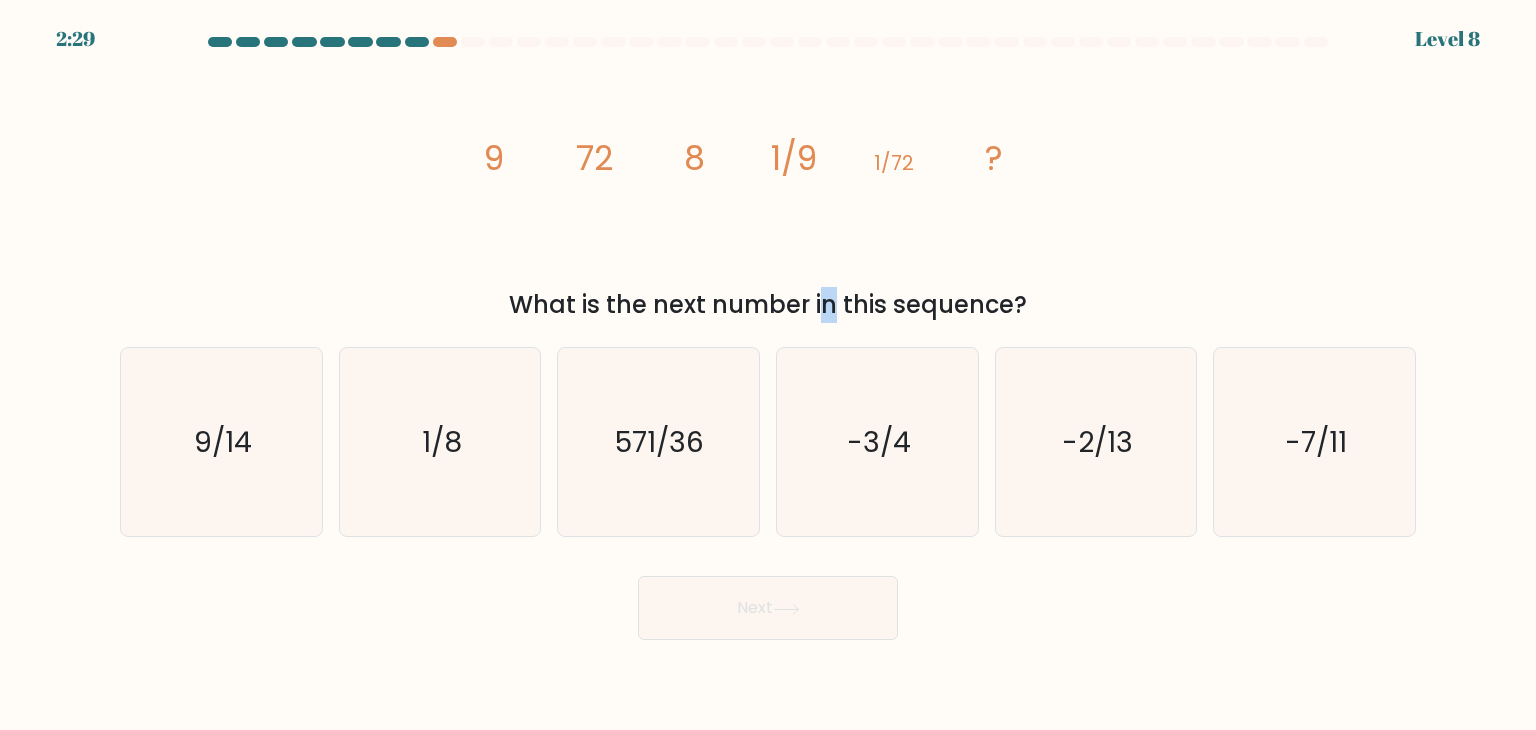 click on "What is the next number in this sequence?" at bounding box center [768, 305] 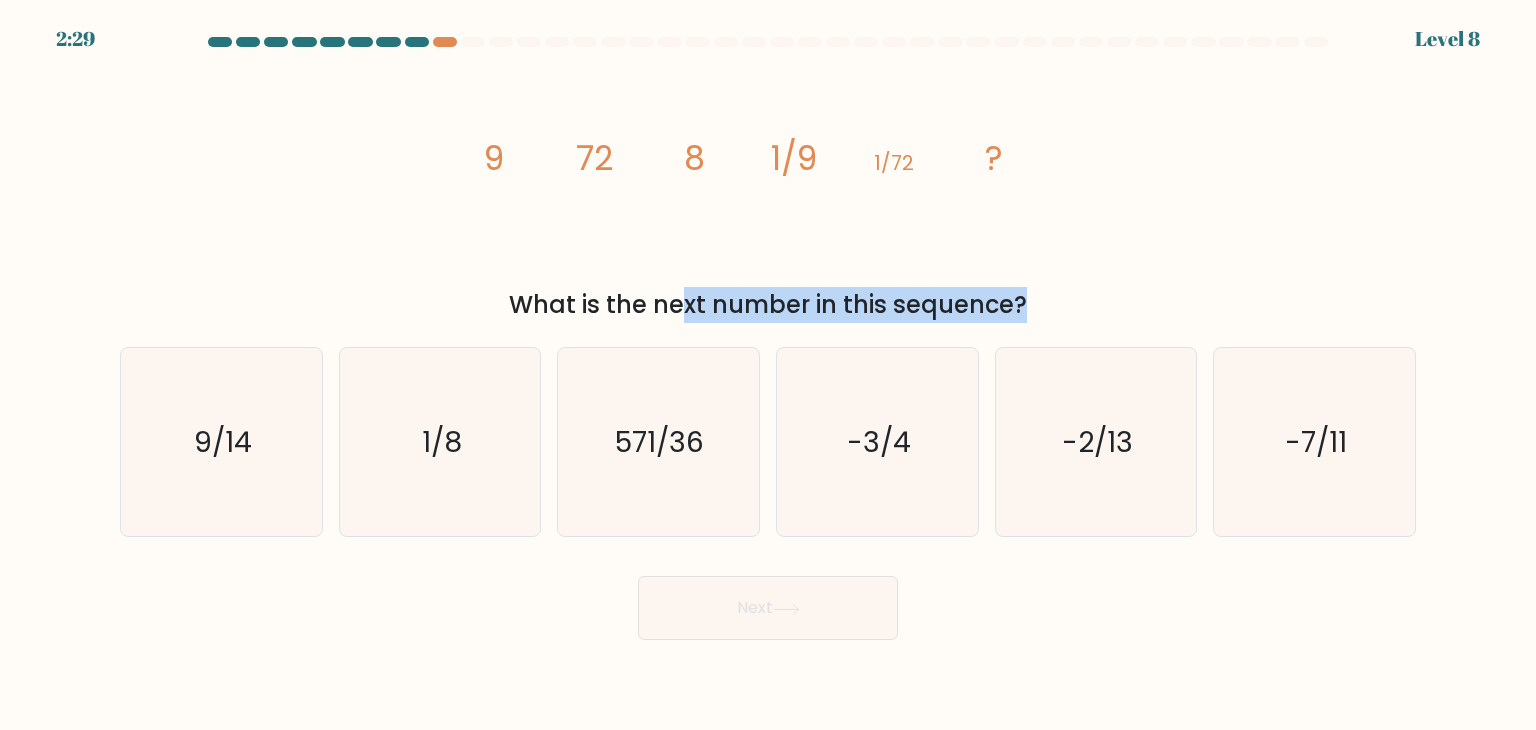 click on "What is the next number in this sequence?" at bounding box center [768, 305] 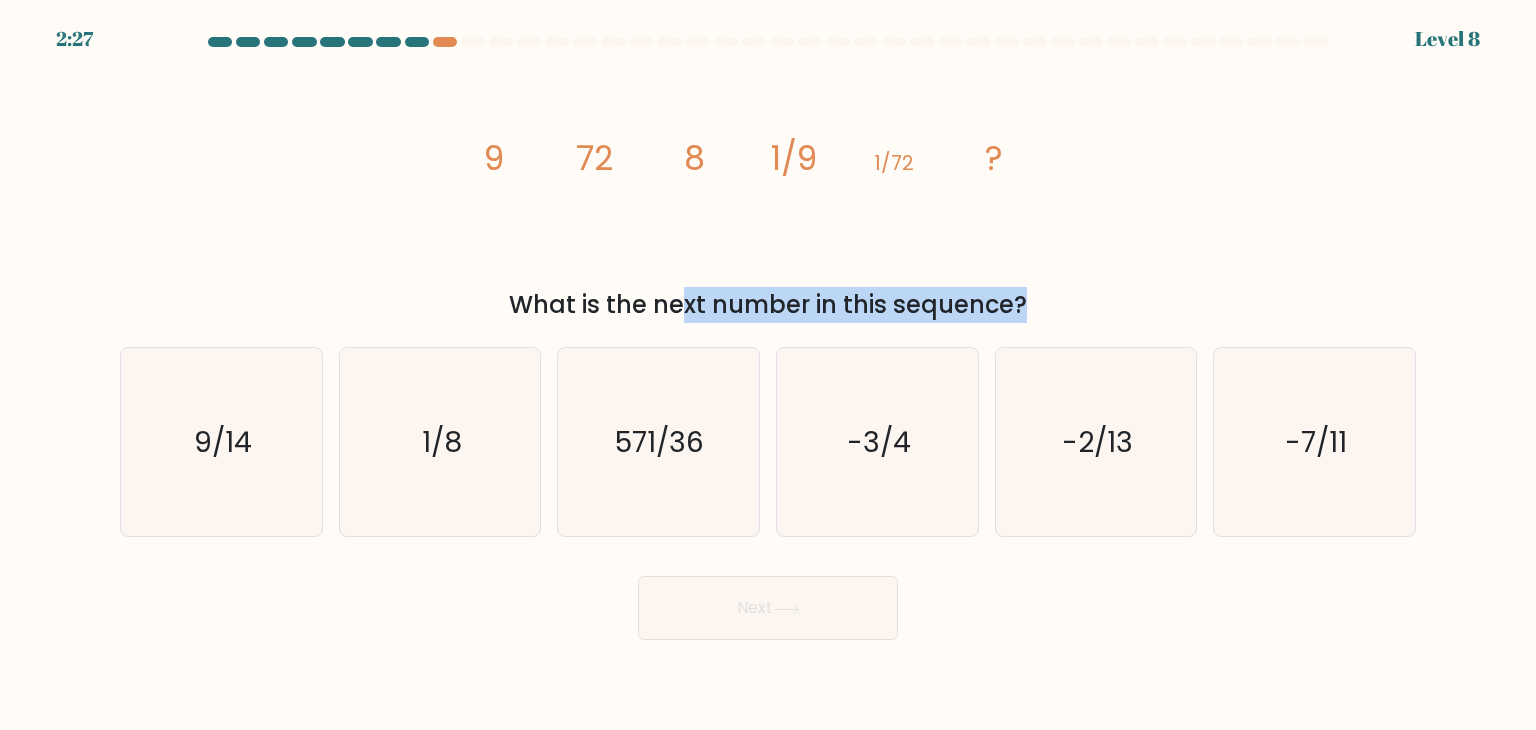 click on "What is the next number in this sequence?" at bounding box center [768, 305] 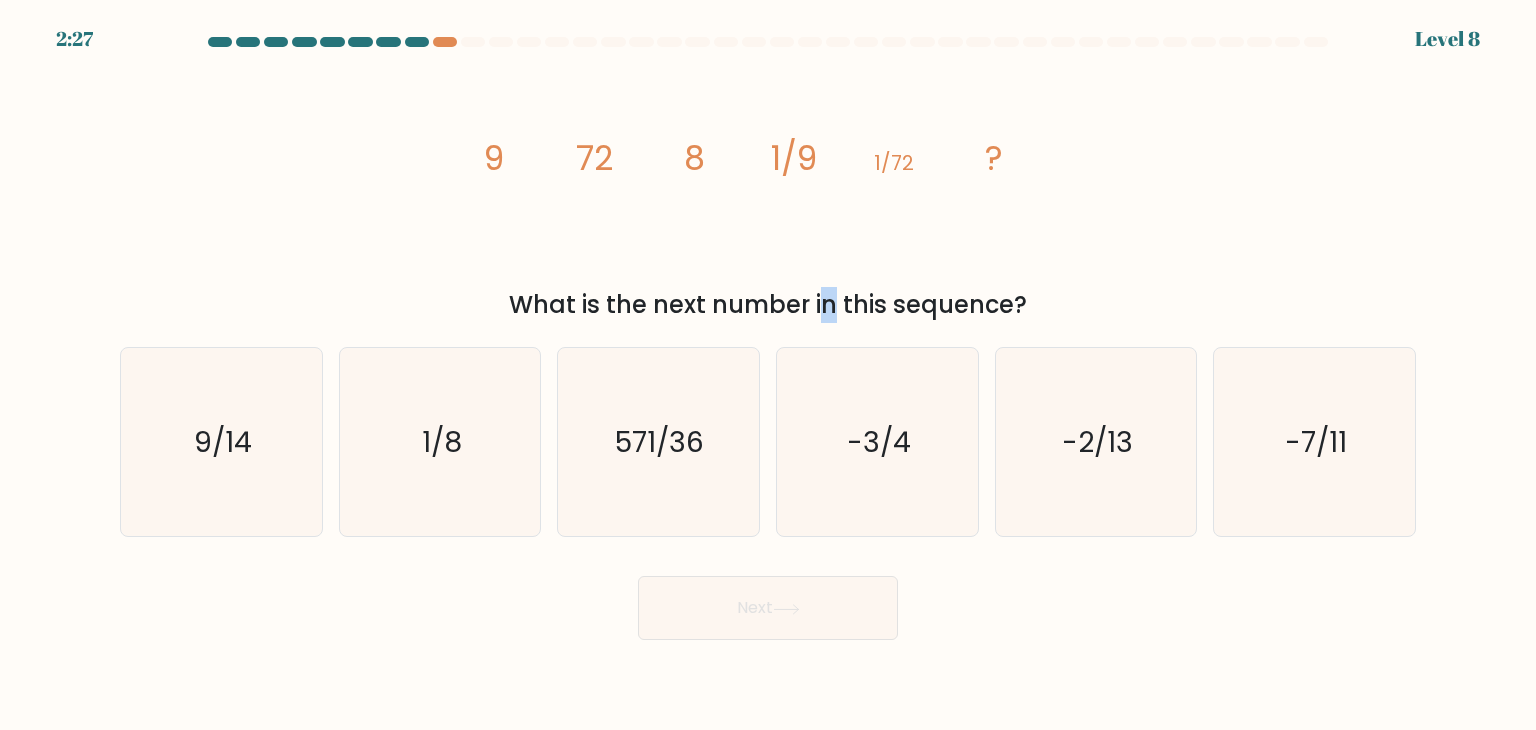 click on "What is the next number in this sequence?" at bounding box center [768, 305] 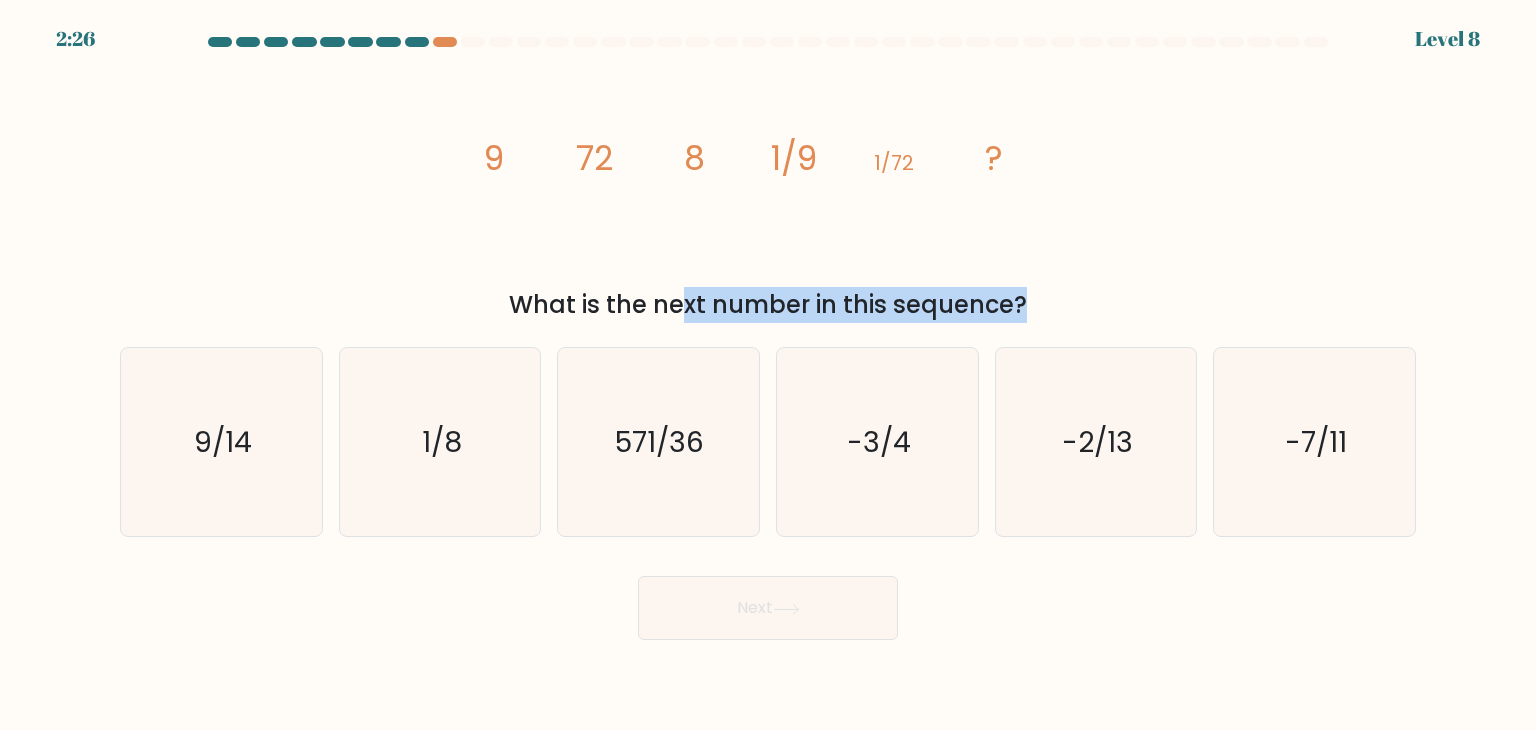 click on "What is the next number in this sequence?" at bounding box center (768, 305) 